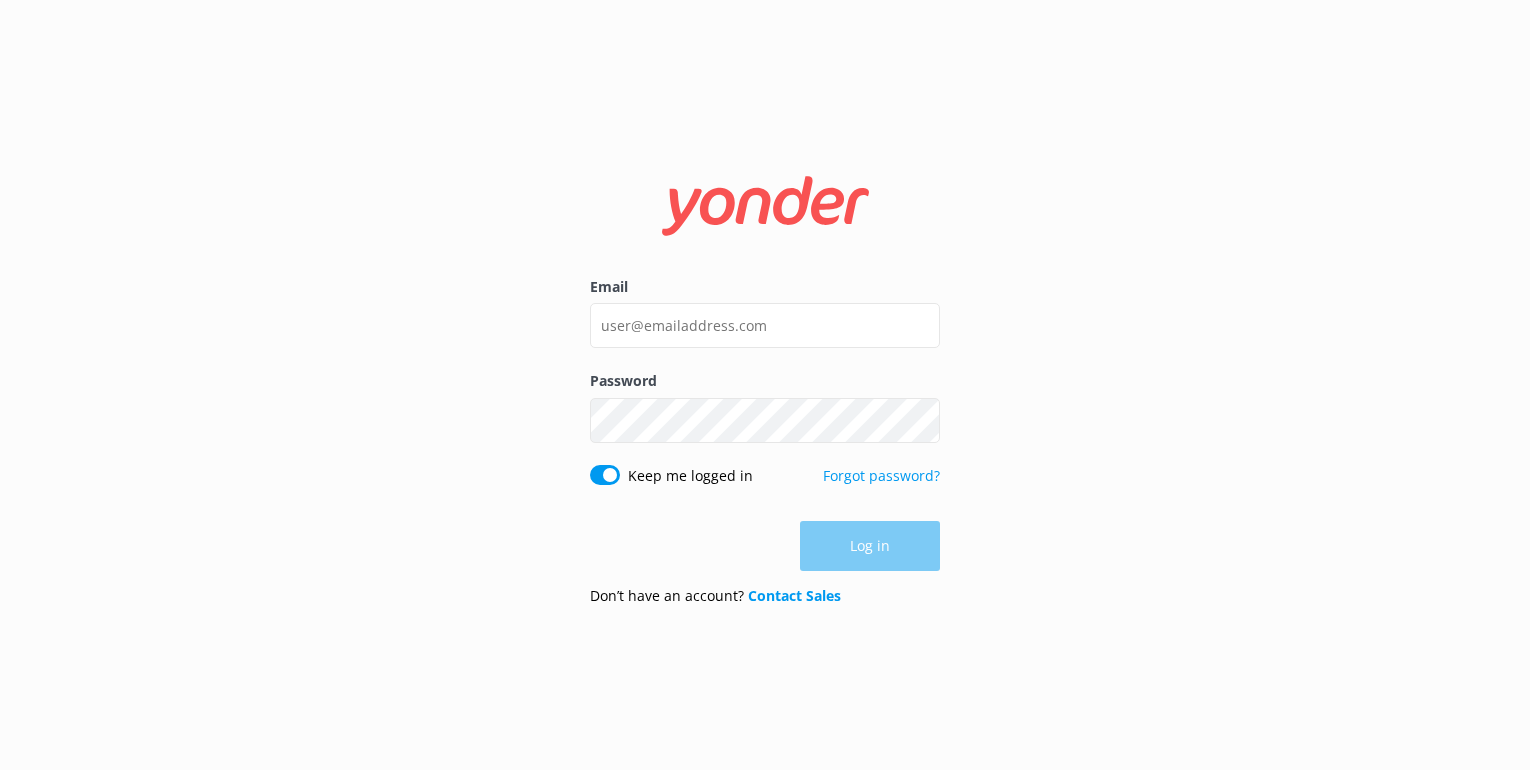 scroll, scrollTop: 0, scrollLeft: 0, axis: both 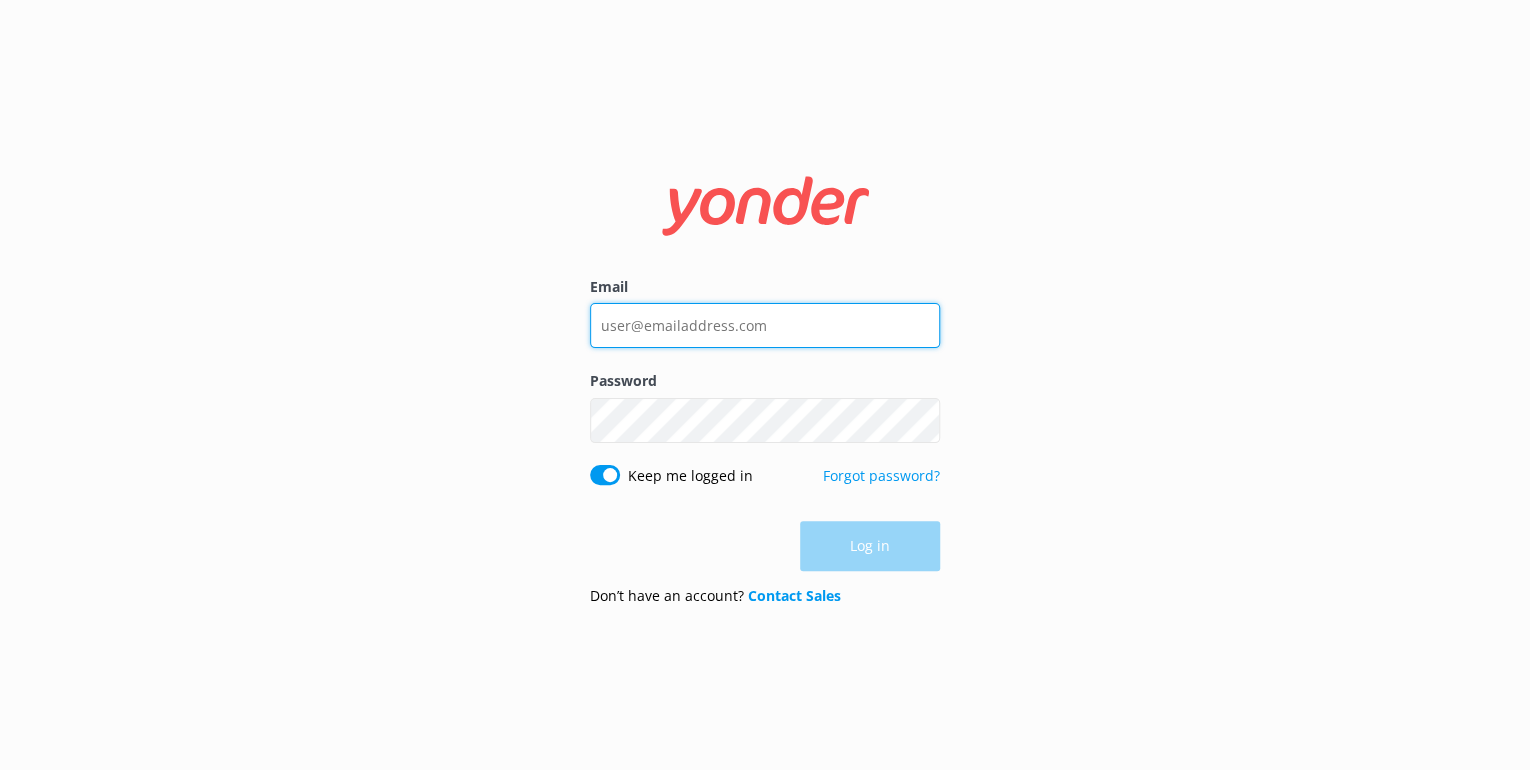 type on "reception@[EXAMPLE.COM]" 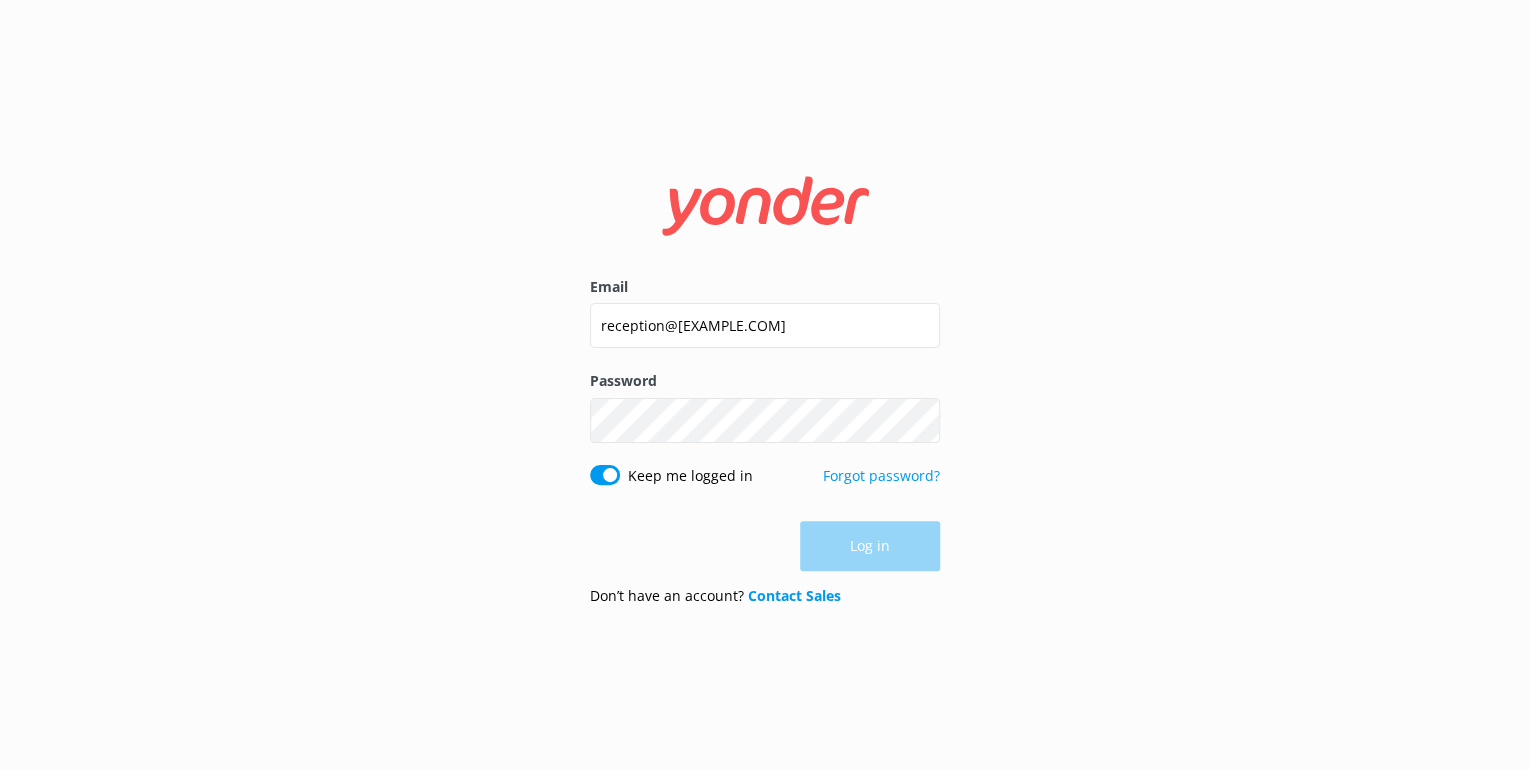 click on "Log in" at bounding box center (765, 546) 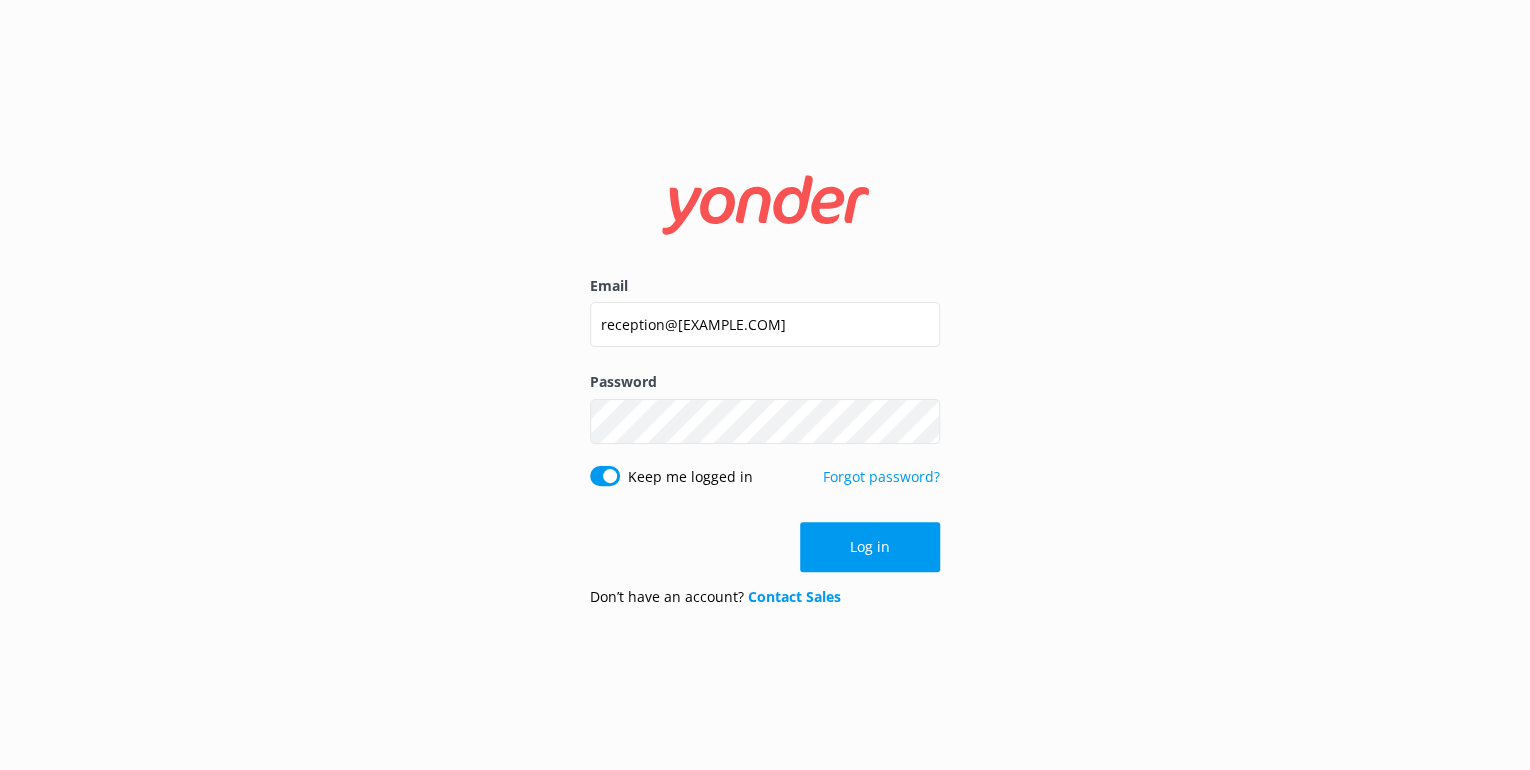 drag, startPoint x: 894, startPoint y: 555, endPoint x: 883, endPoint y: 552, distance: 11.401754 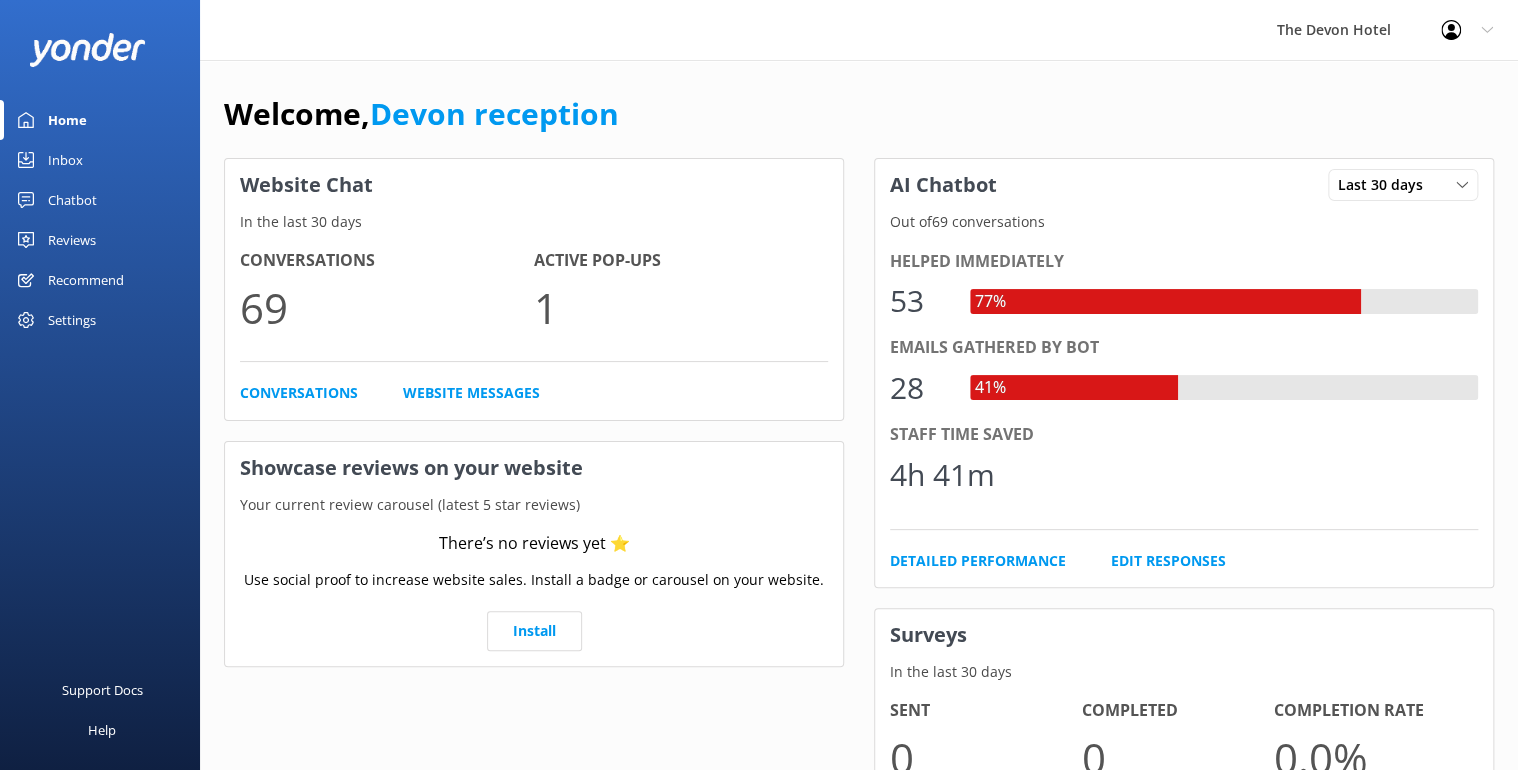 click on "Inbox" at bounding box center [65, 160] 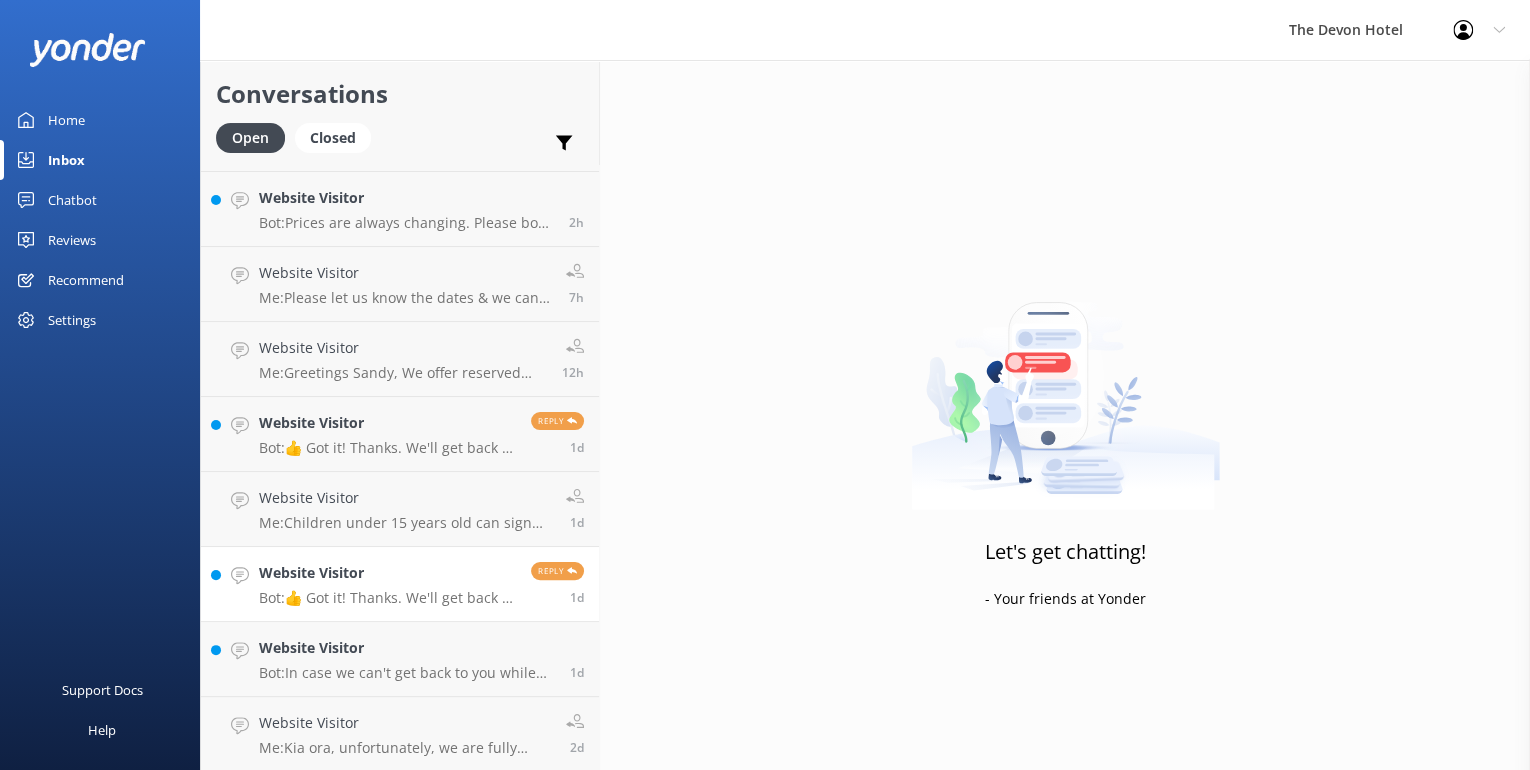 scroll, scrollTop: 160, scrollLeft: 0, axis: vertical 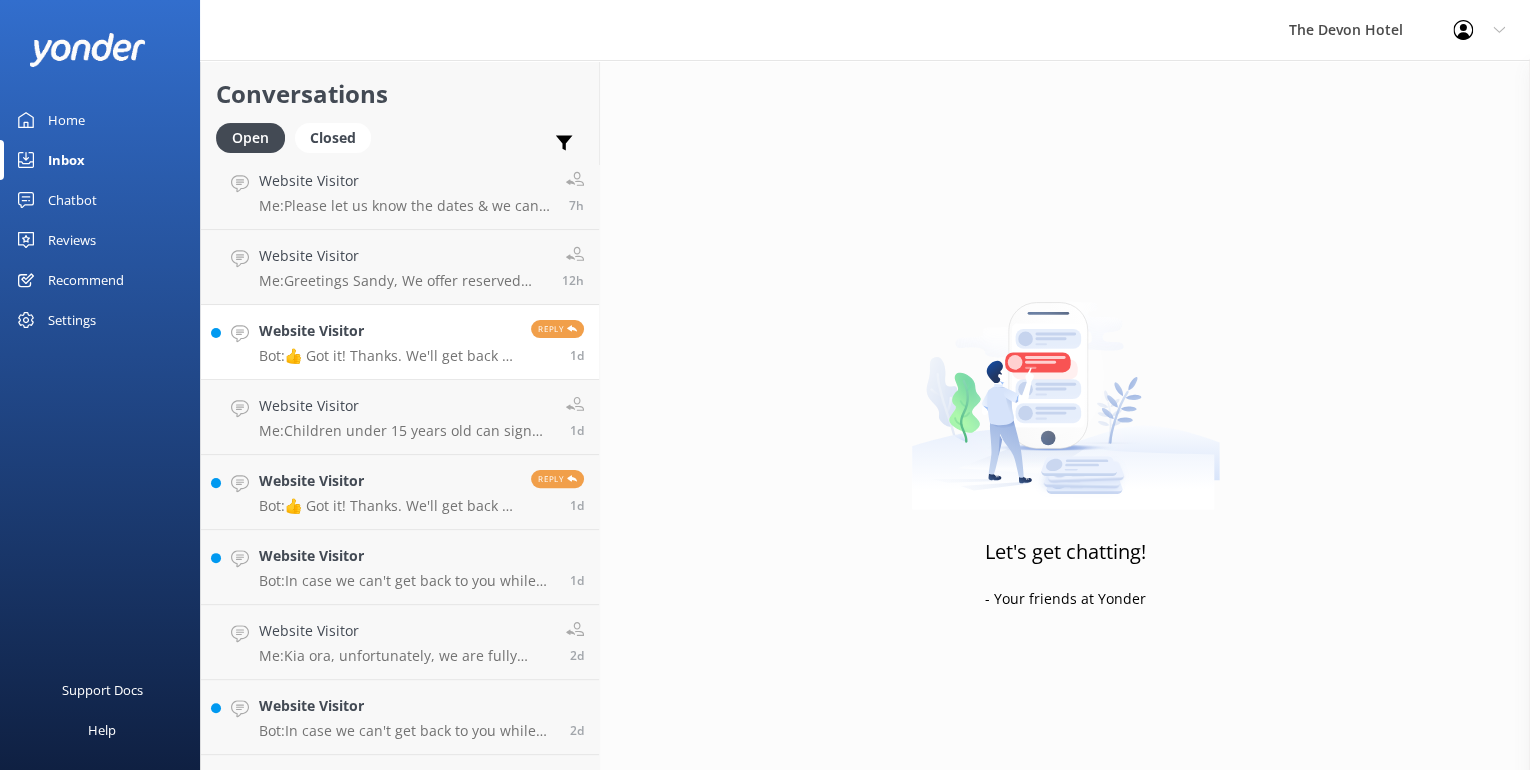 click on "Bot:  👍 Got it! Thanks.  We'll get back to you as soon as we can" at bounding box center (387, 356) 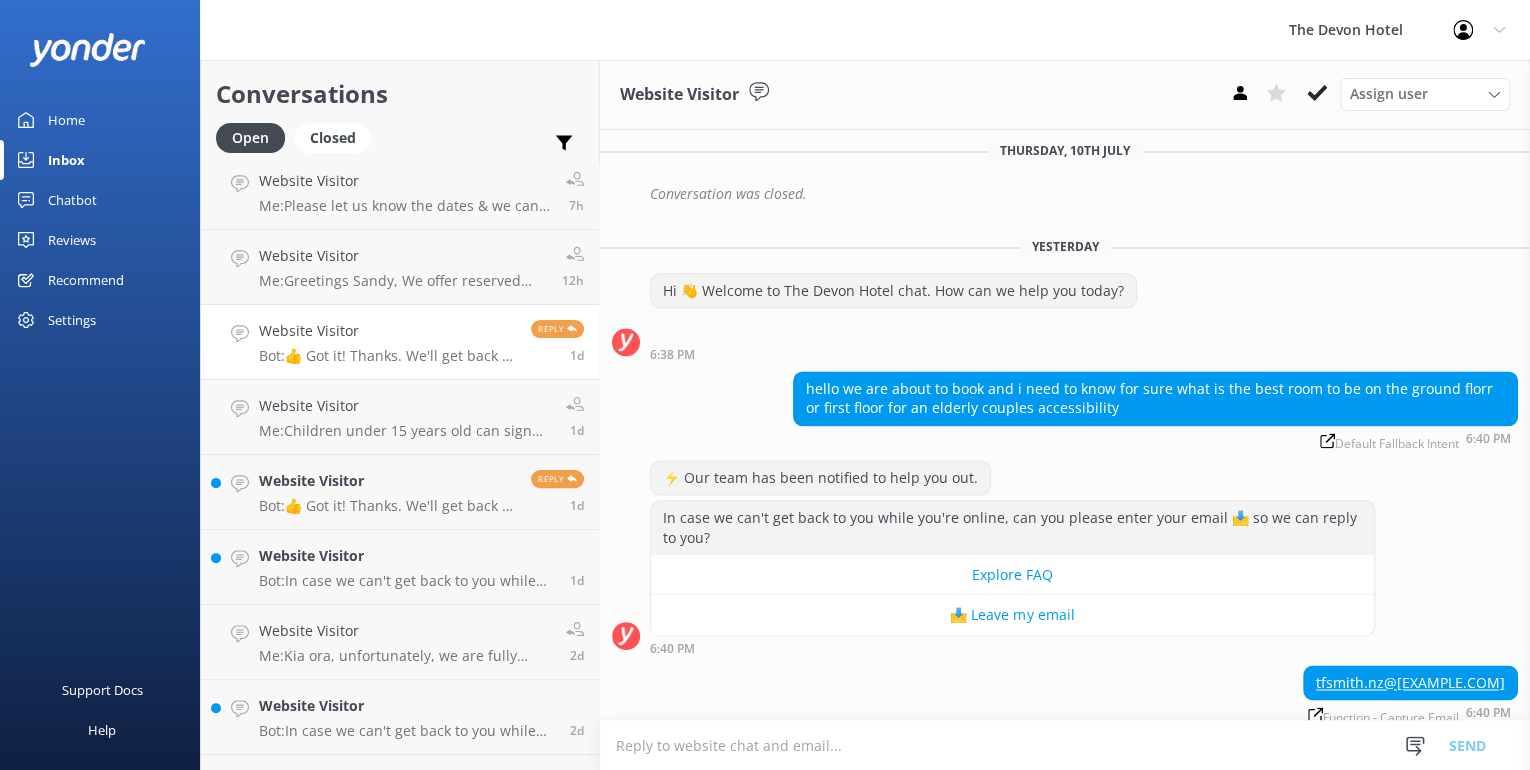 scroll, scrollTop: 1316, scrollLeft: 0, axis: vertical 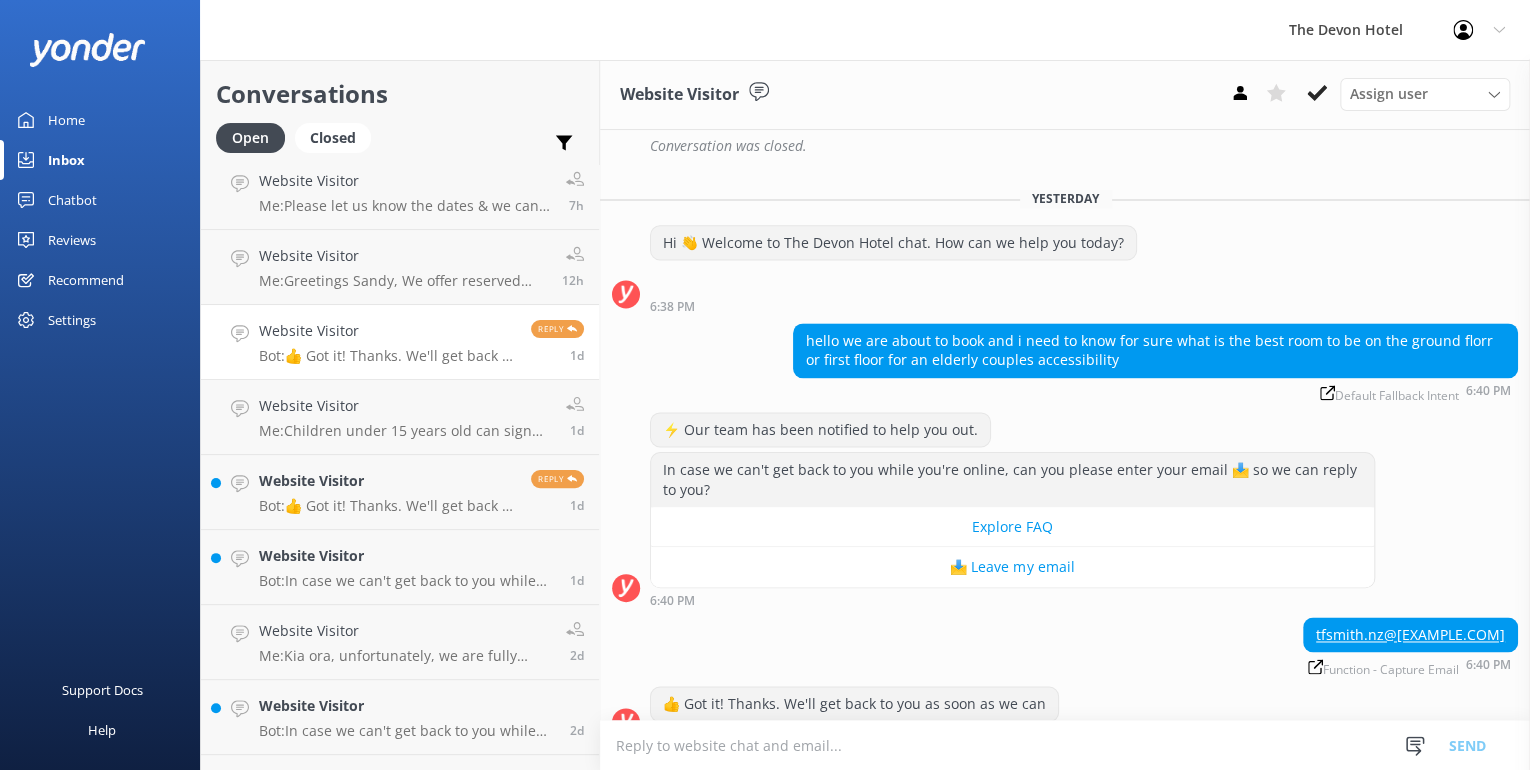 click on "Bot:  👍 Got it! Thanks.  We'll get back to you as soon as we can" at bounding box center (387, 356) 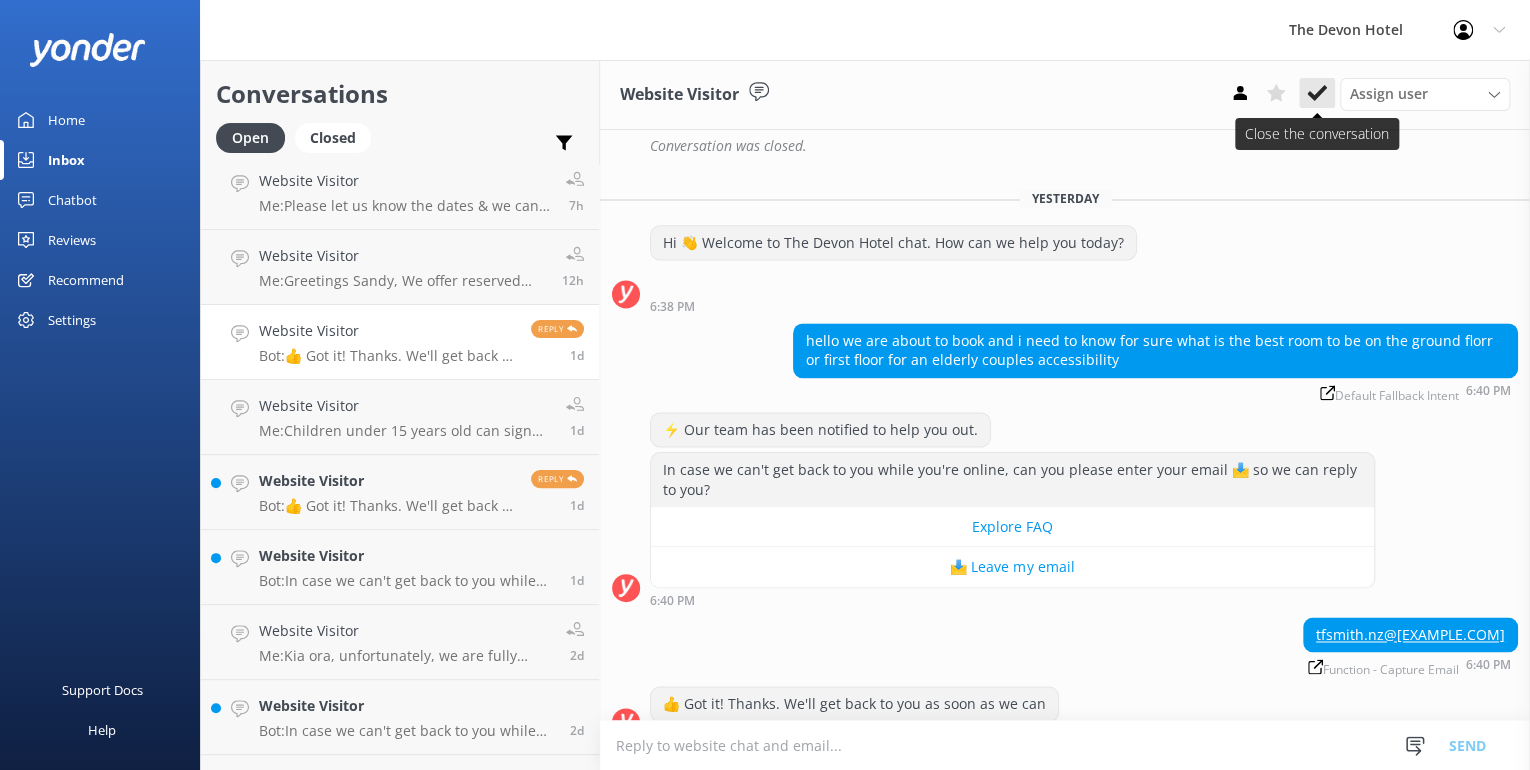 click 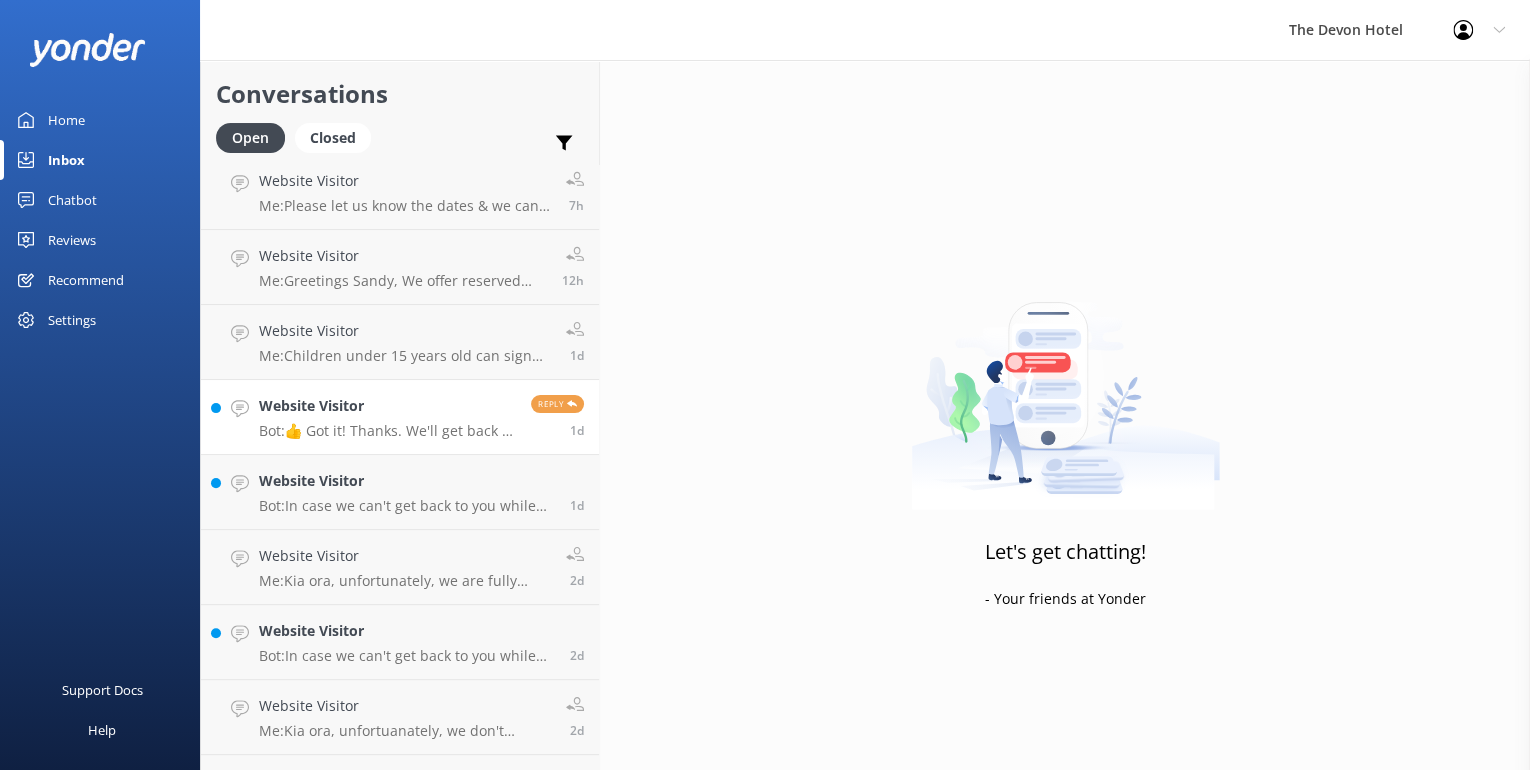 click on "Bot:  👍 Got it! Thanks.  We'll get back to you as soon as we can" at bounding box center (387, 431) 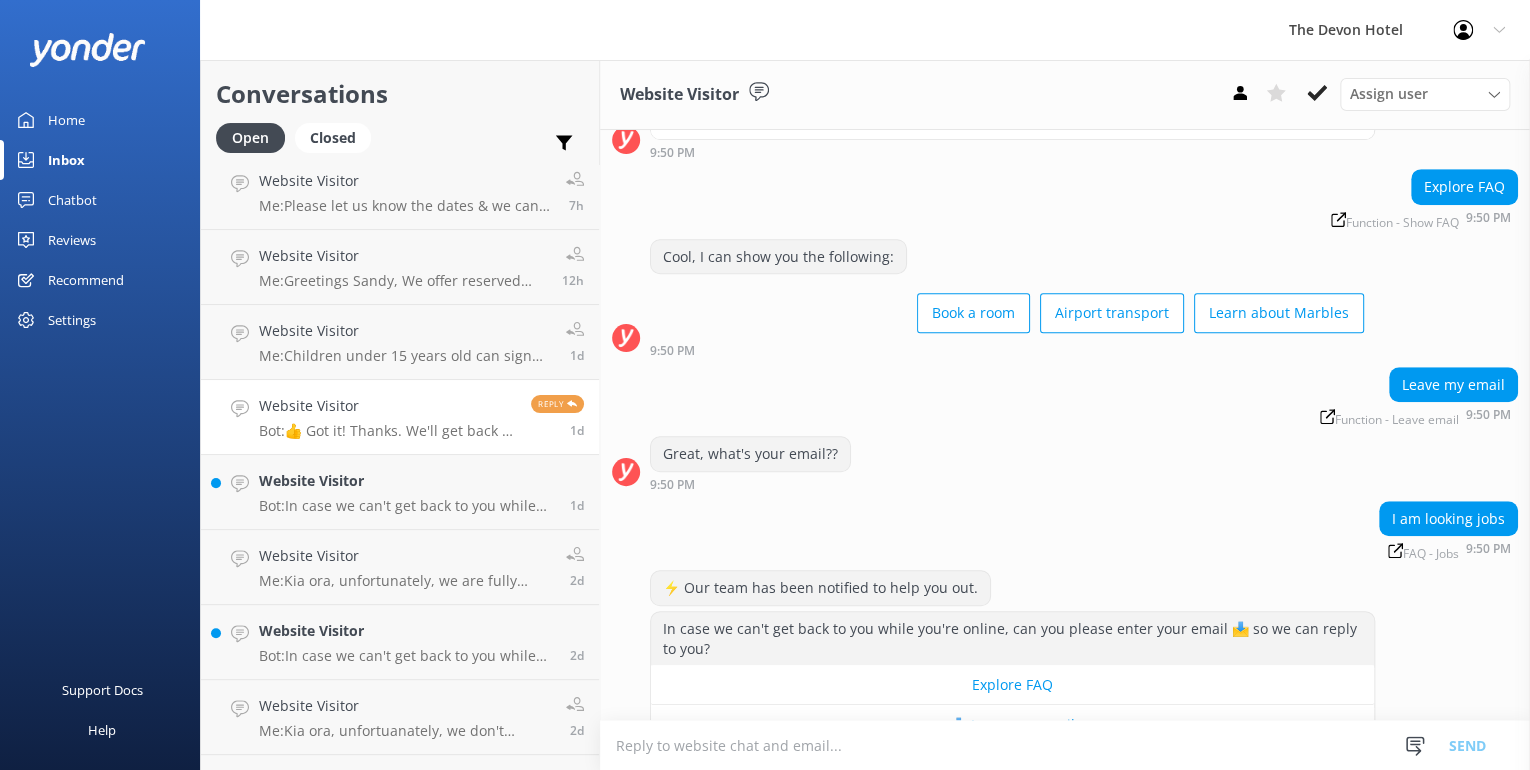 scroll, scrollTop: 840, scrollLeft: 0, axis: vertical 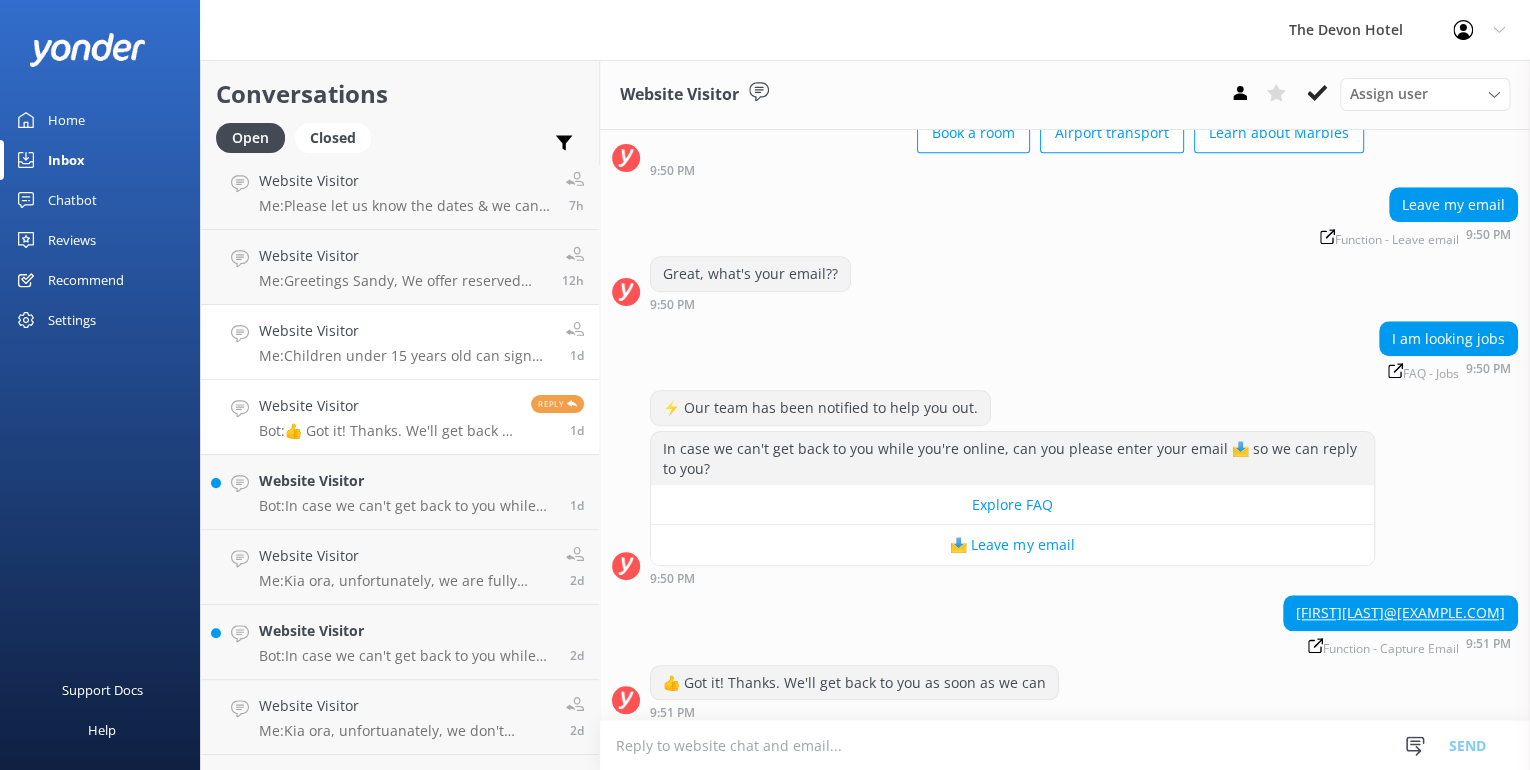 click on "Me:  Children under 15 years old can sign up for our Kids Birthday Club and dine for free on their birthday" at bounding box center [405, 356] 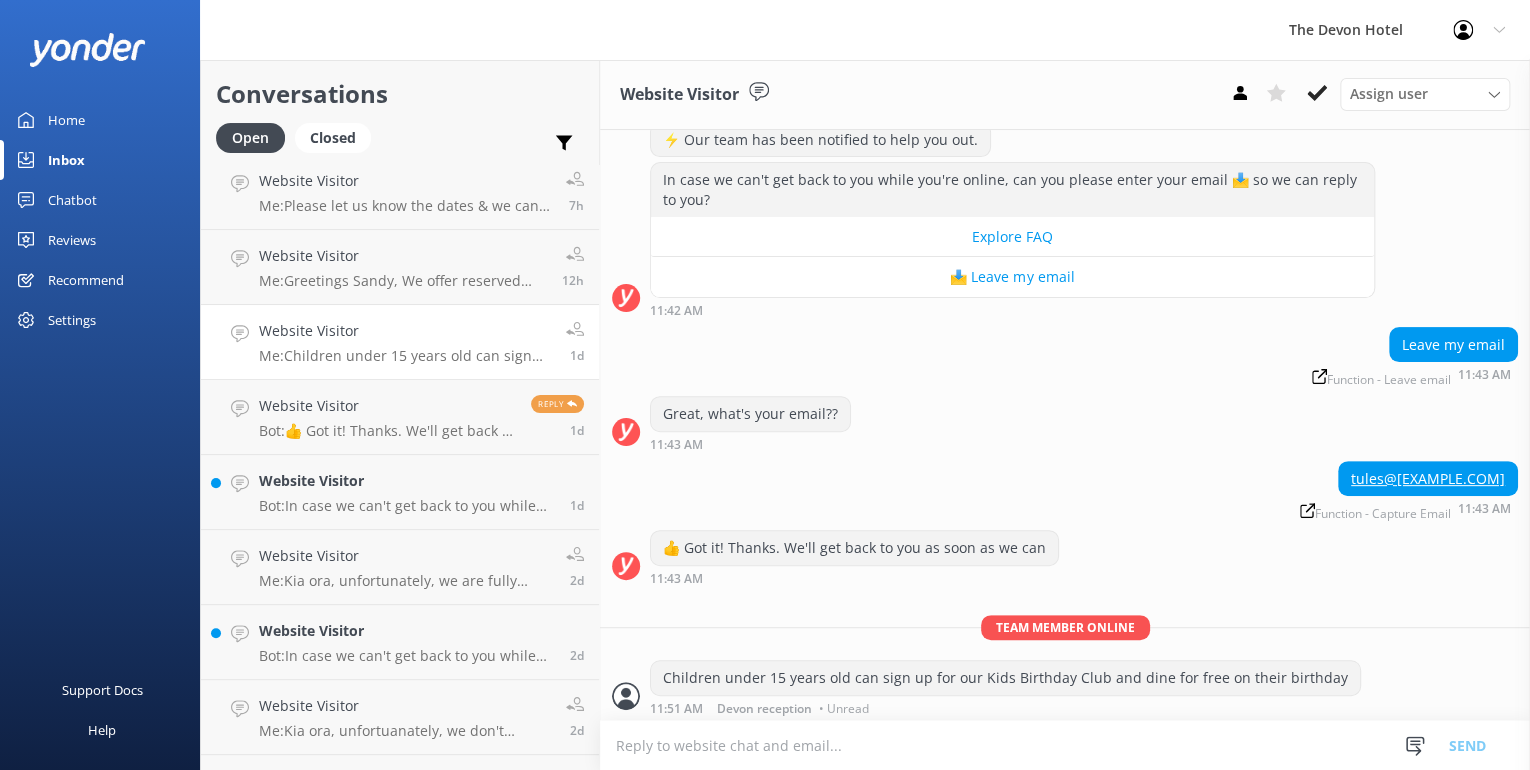 scroll, scrollTop: 148, scrollLeft: 0, axis: vertical 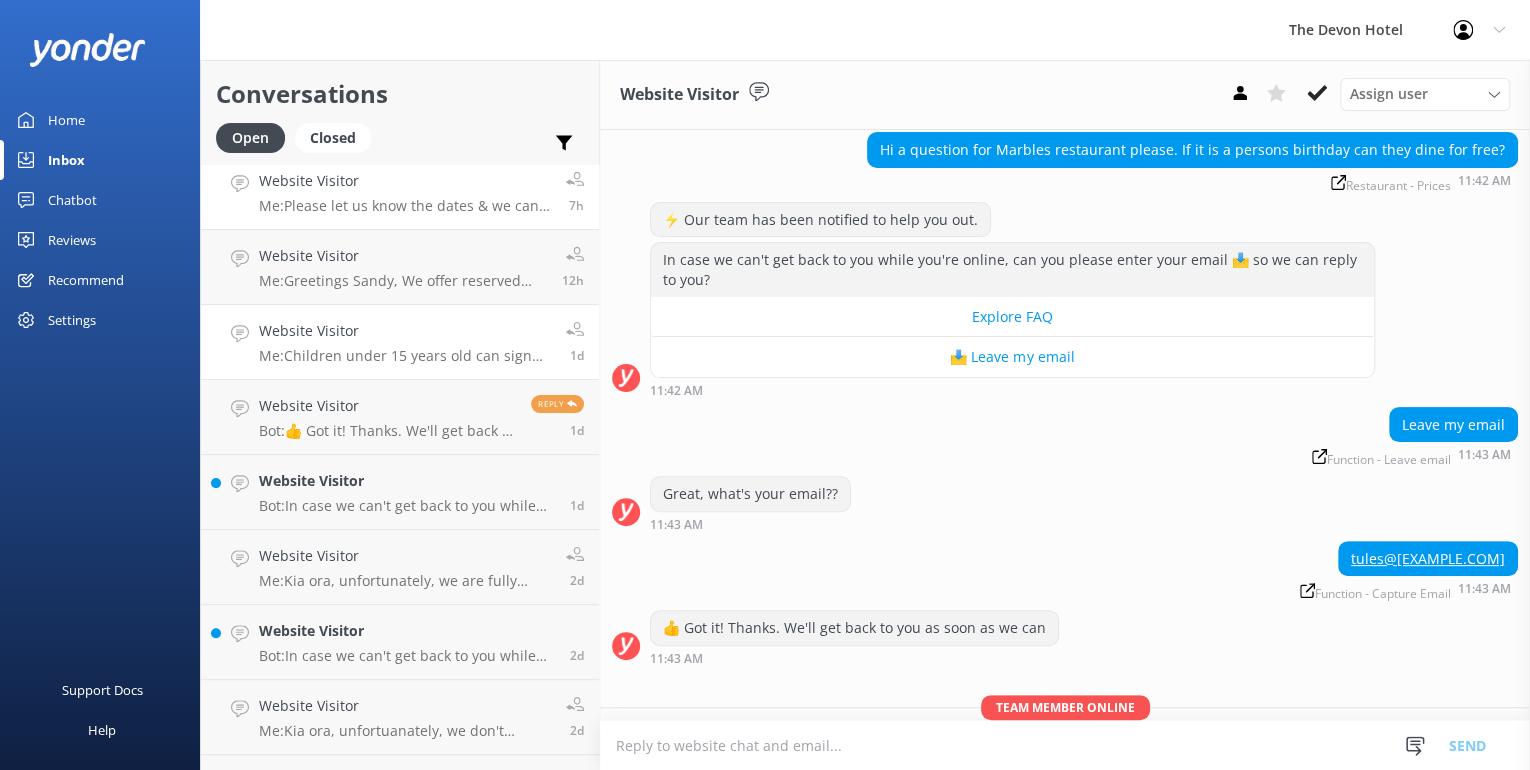 click on "Website Visitor Me: Please let us know the dates & we can assist you with the booking. 7h" at bounding box center (400, 192) 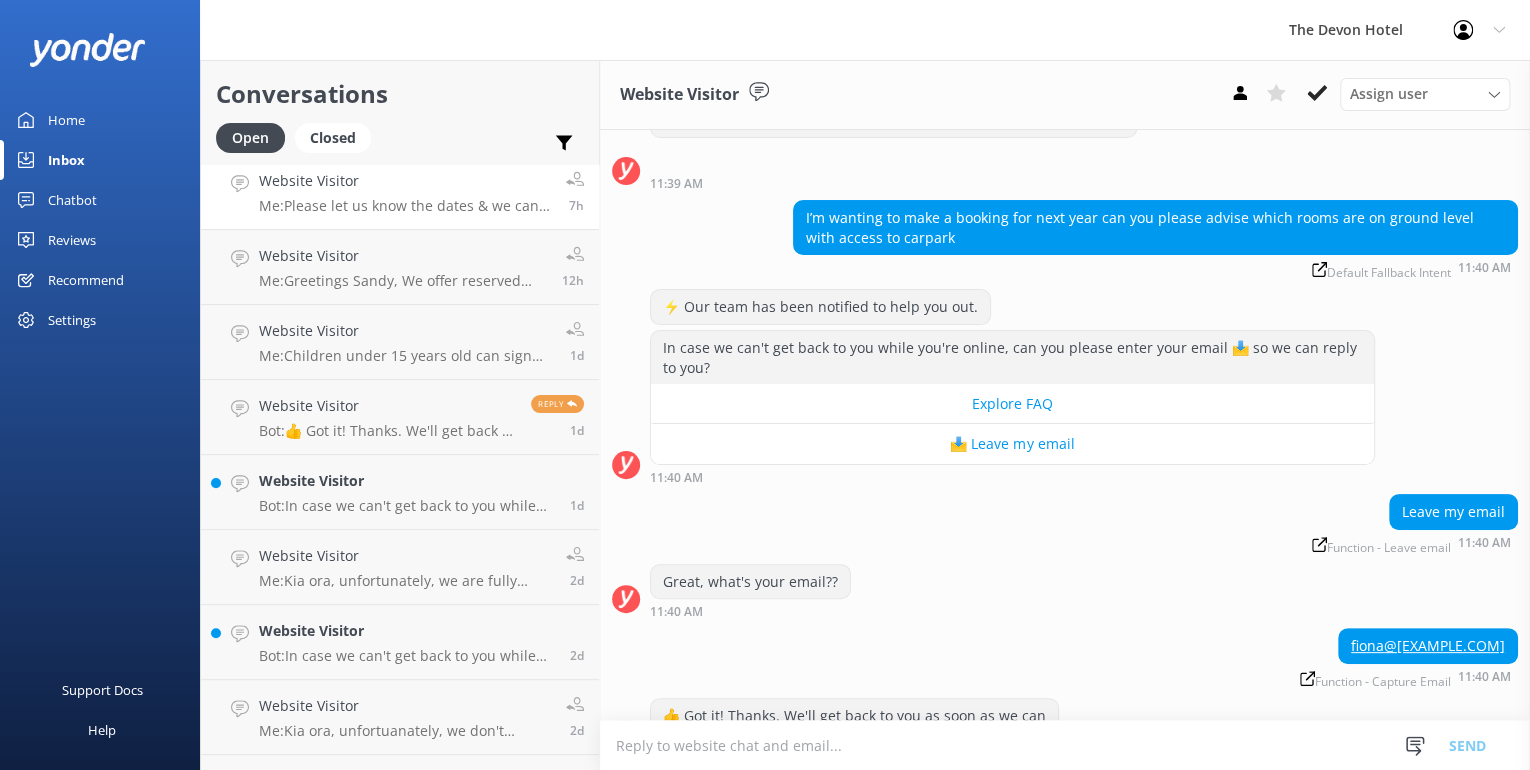 scroll, scrollTop: 0, scrollLeft: 0, axis: both 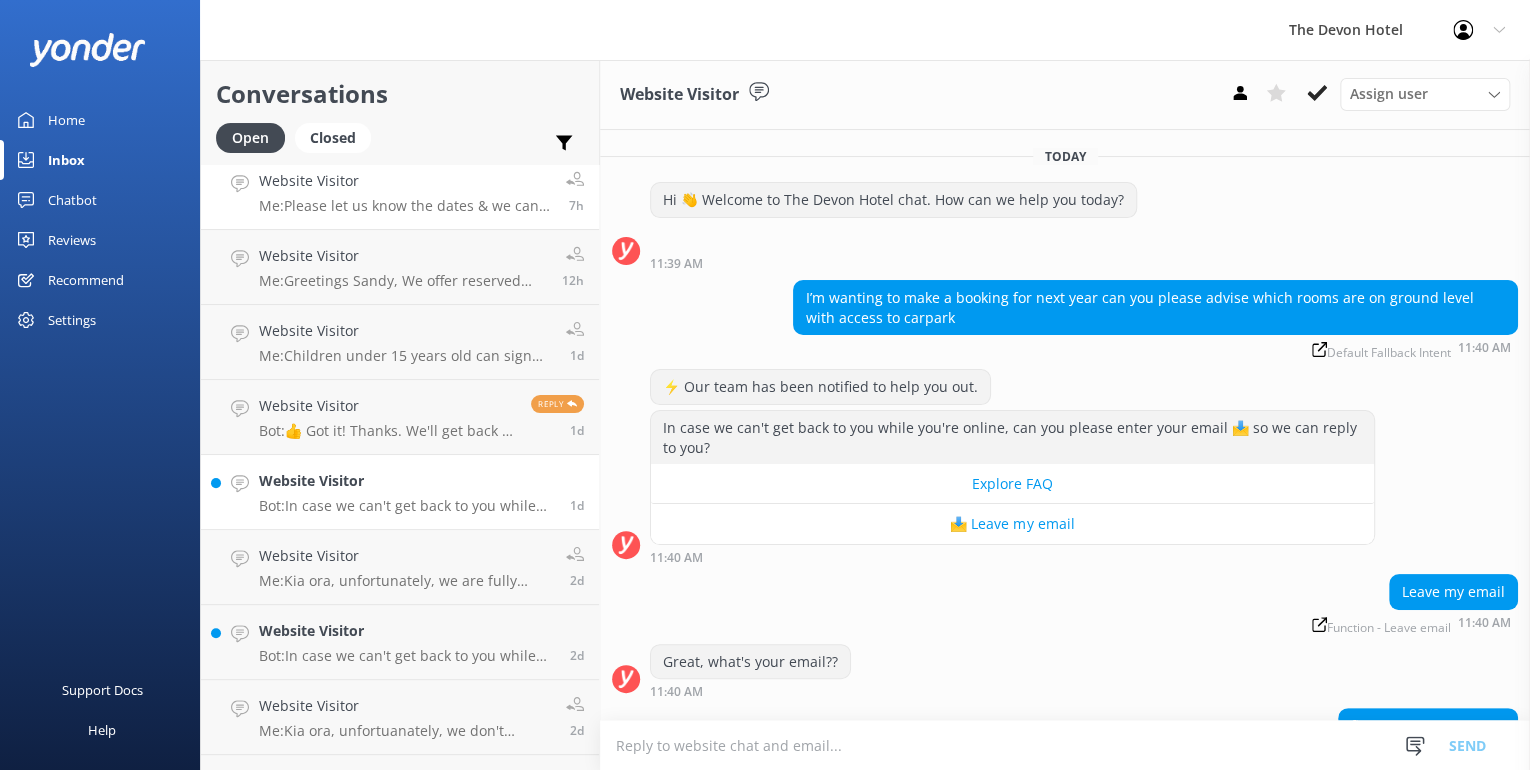 click on "Bot: In case we can't get back to you while you're online, can you please enter your email 📩 so we can reply to you?" at bounding box center (407, 506) 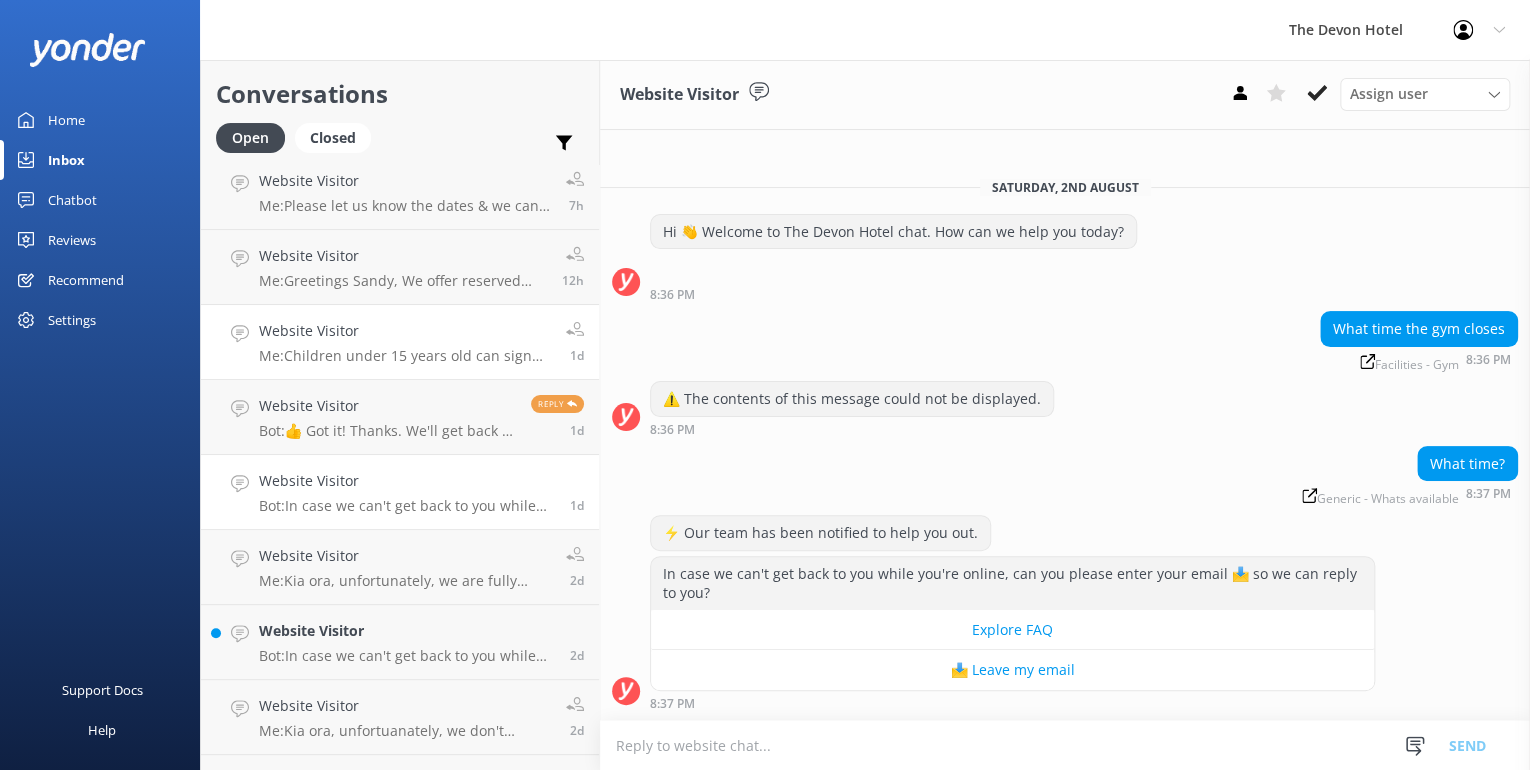 scroll, scrollTop: 0, scrollLeft: 0, axis: both 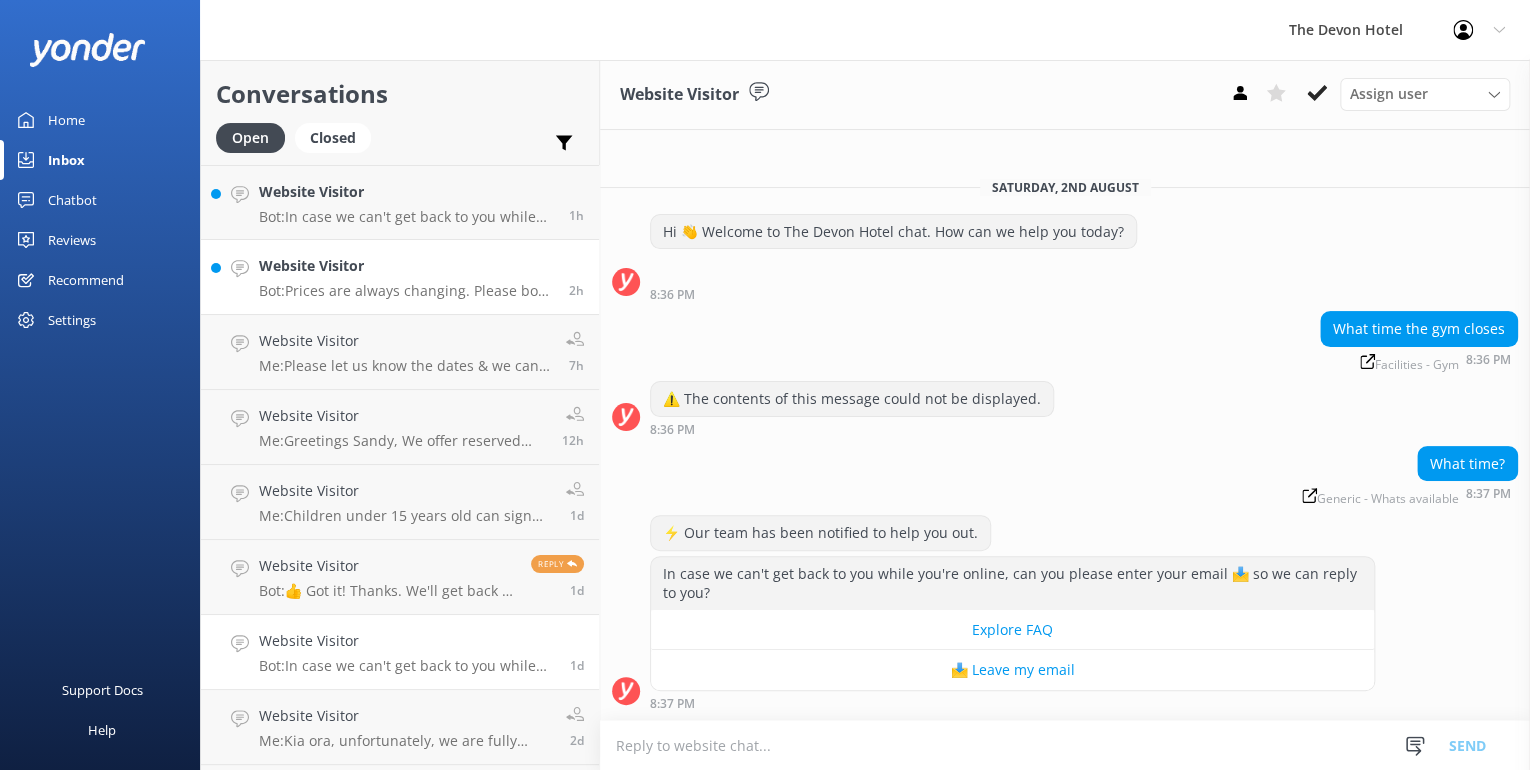 click on "Bot:  Prices are always changing.  Please book online at our hotel website, we offer the best prices when you book directly" at bounding box center [406, 291] 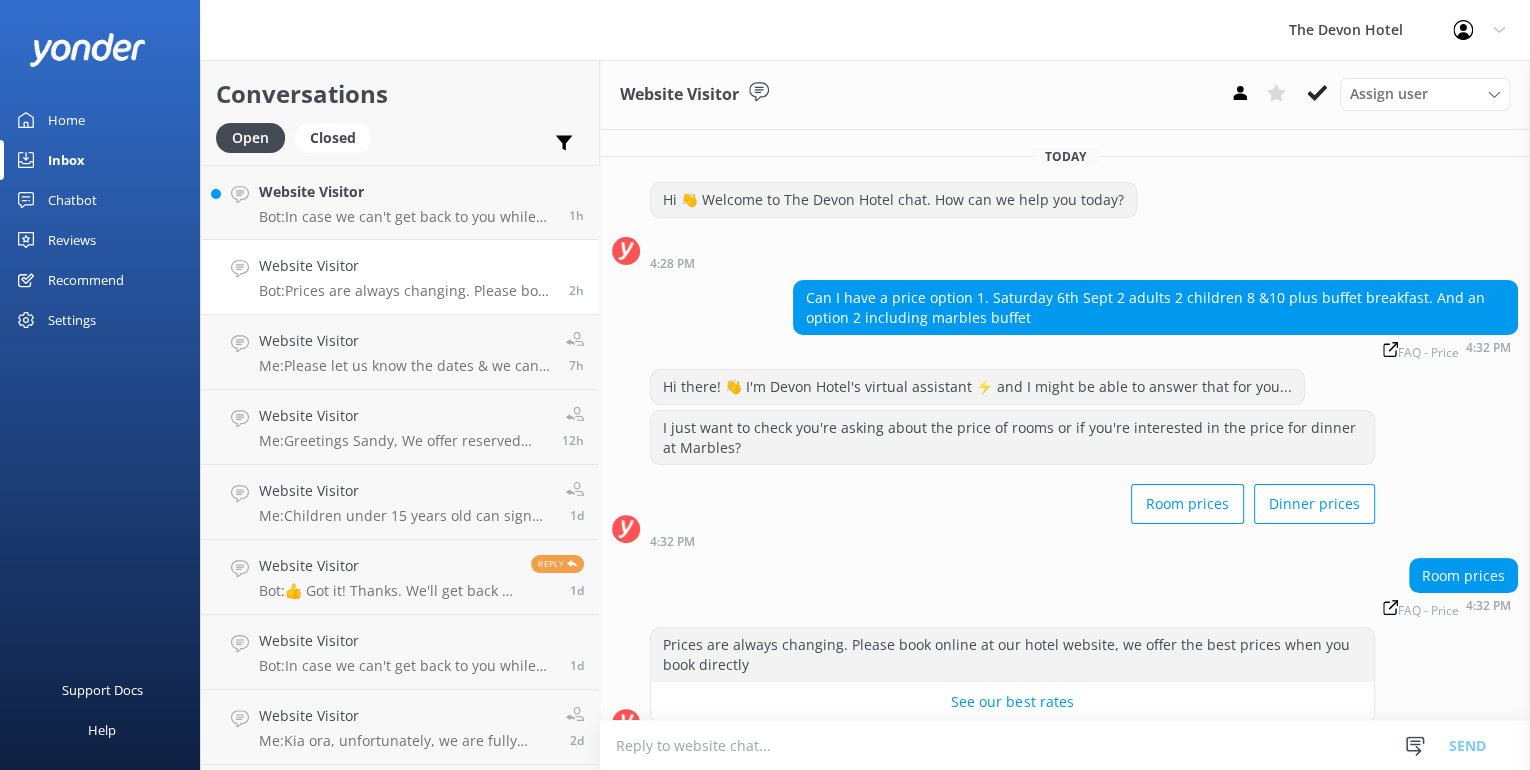 scroll, scrollTop: 28, scrollLeft: 0, axis: vertical 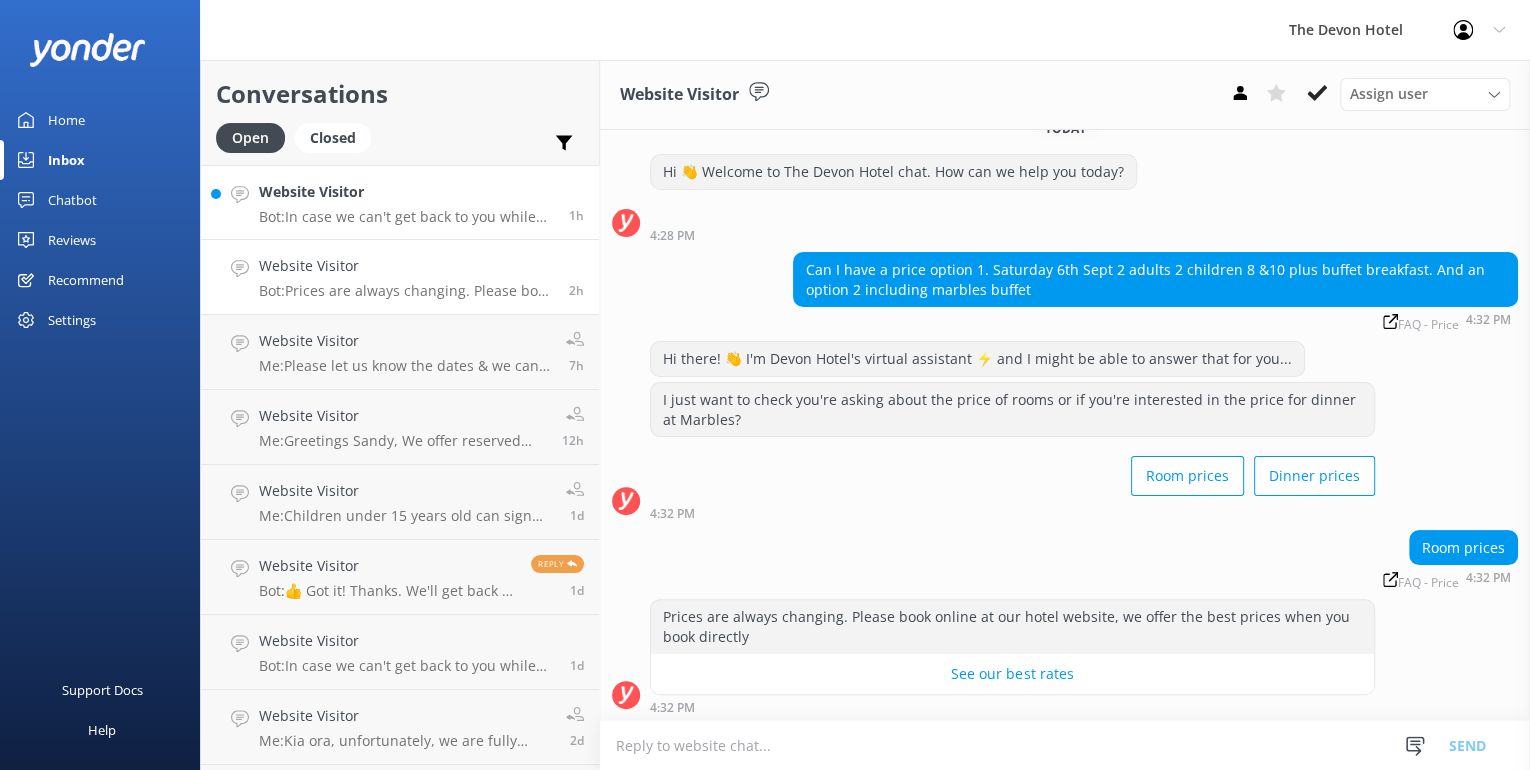 click on "Website Visitor Bot:  In case we can't get back to you while you're online, can you please enter your email 📩  so we can reply to you?" at bounding box center (406, 202) 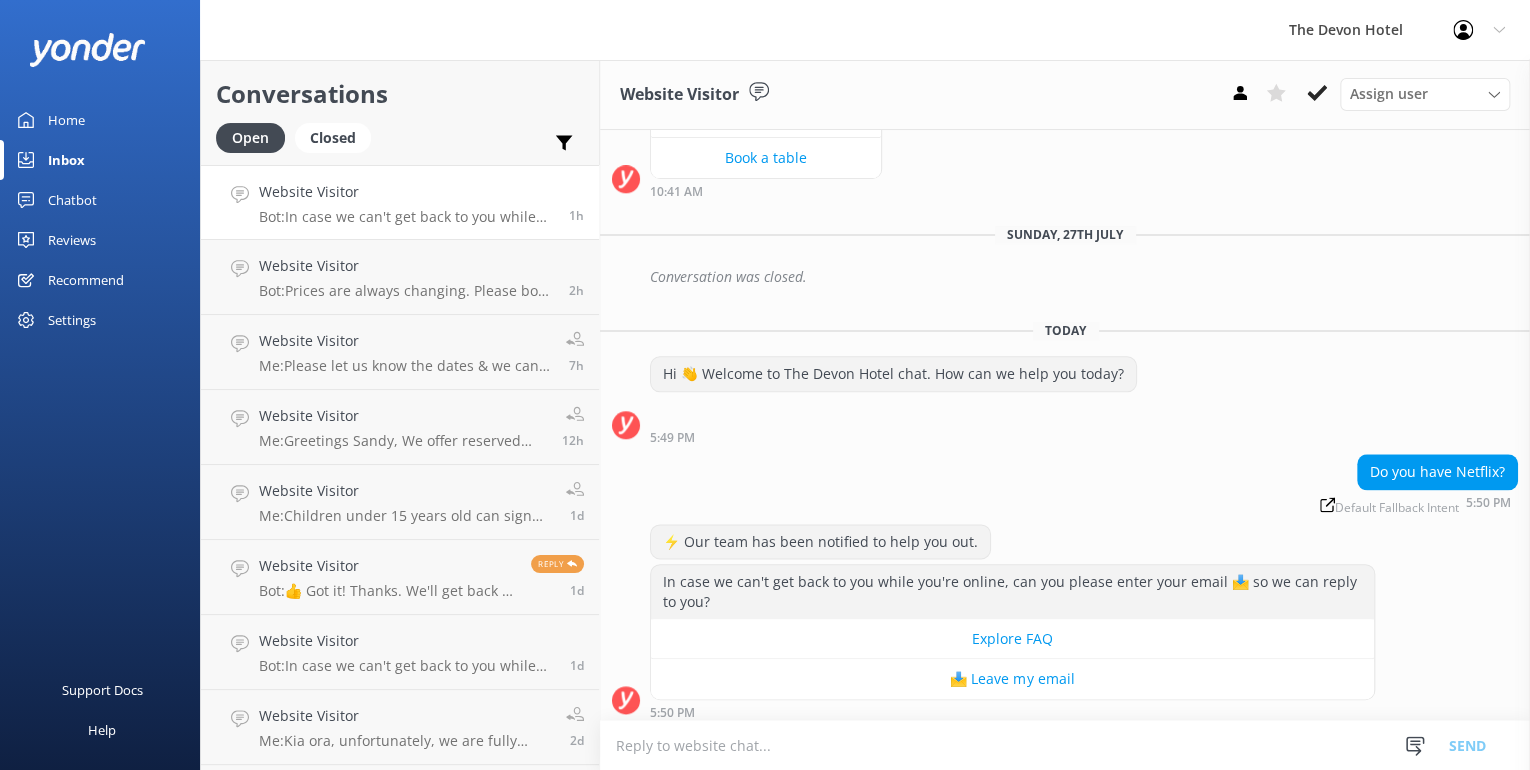 scroll, scrollTop: 1078, scrollLeft: 0, axis: vertical 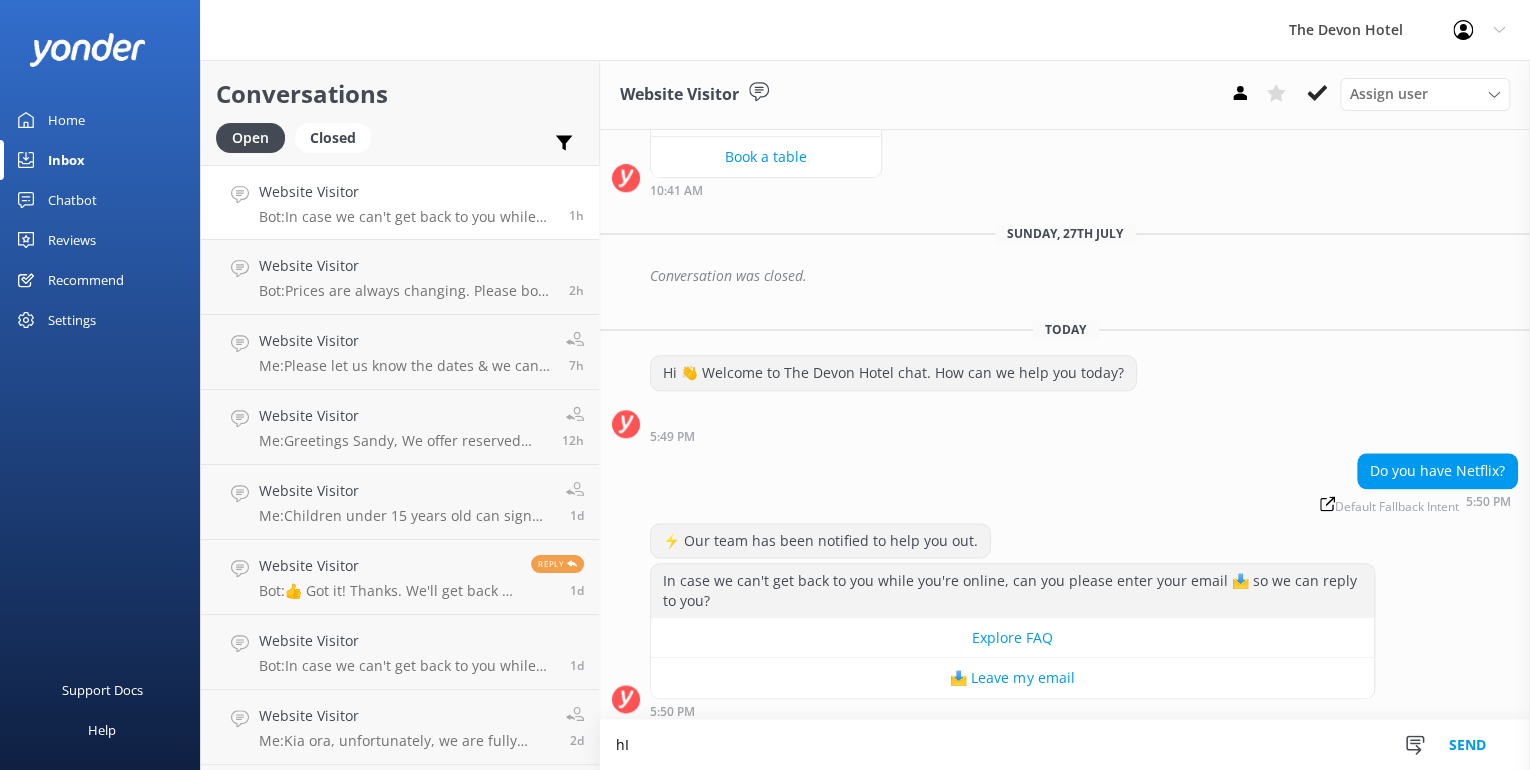 type on "h" 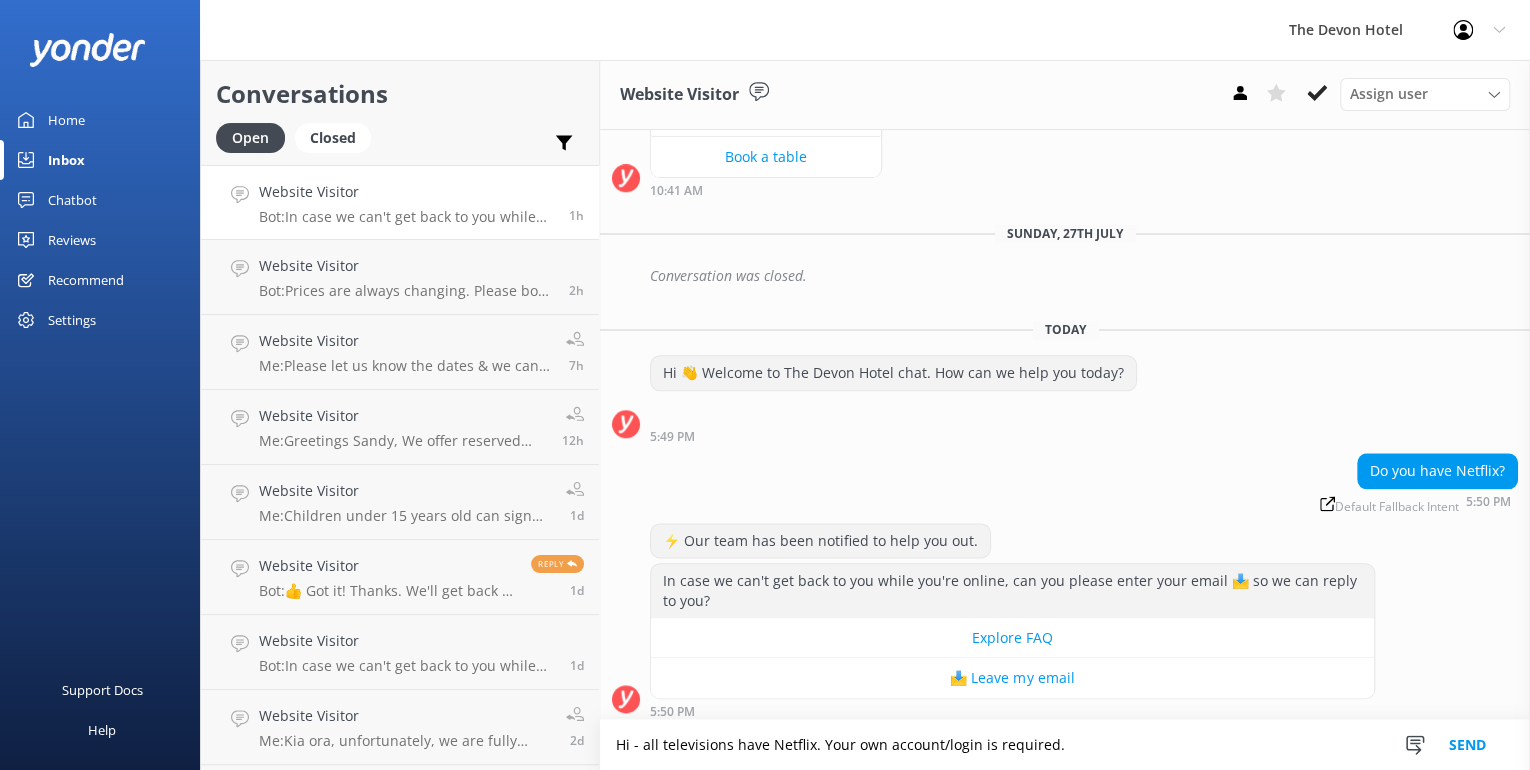 click on "Hi - all televisions have Netflix. Your own account/login is required." at bounding box center (1065, 745) 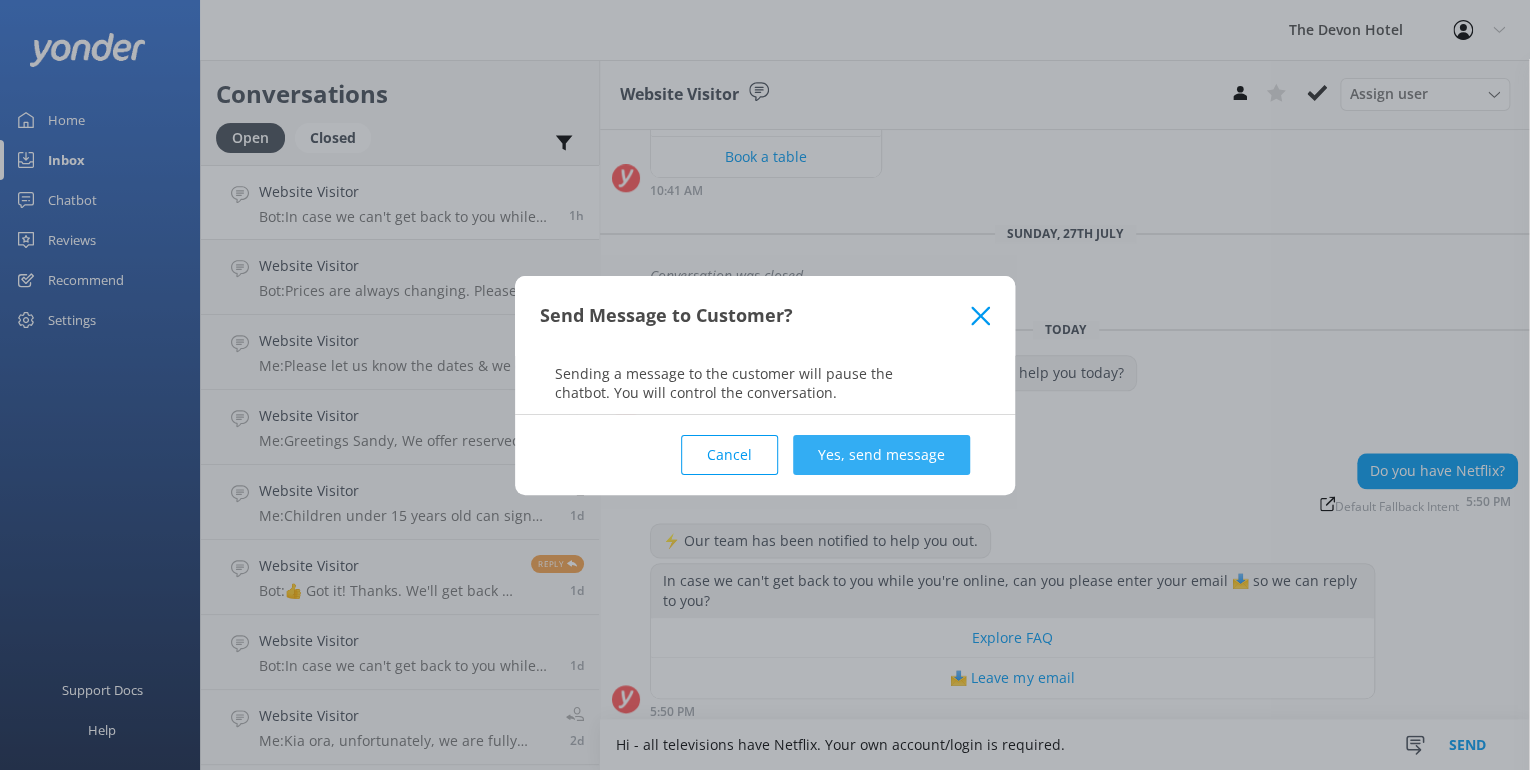 click on "Yes, send message" at bounding box center [881, 455] 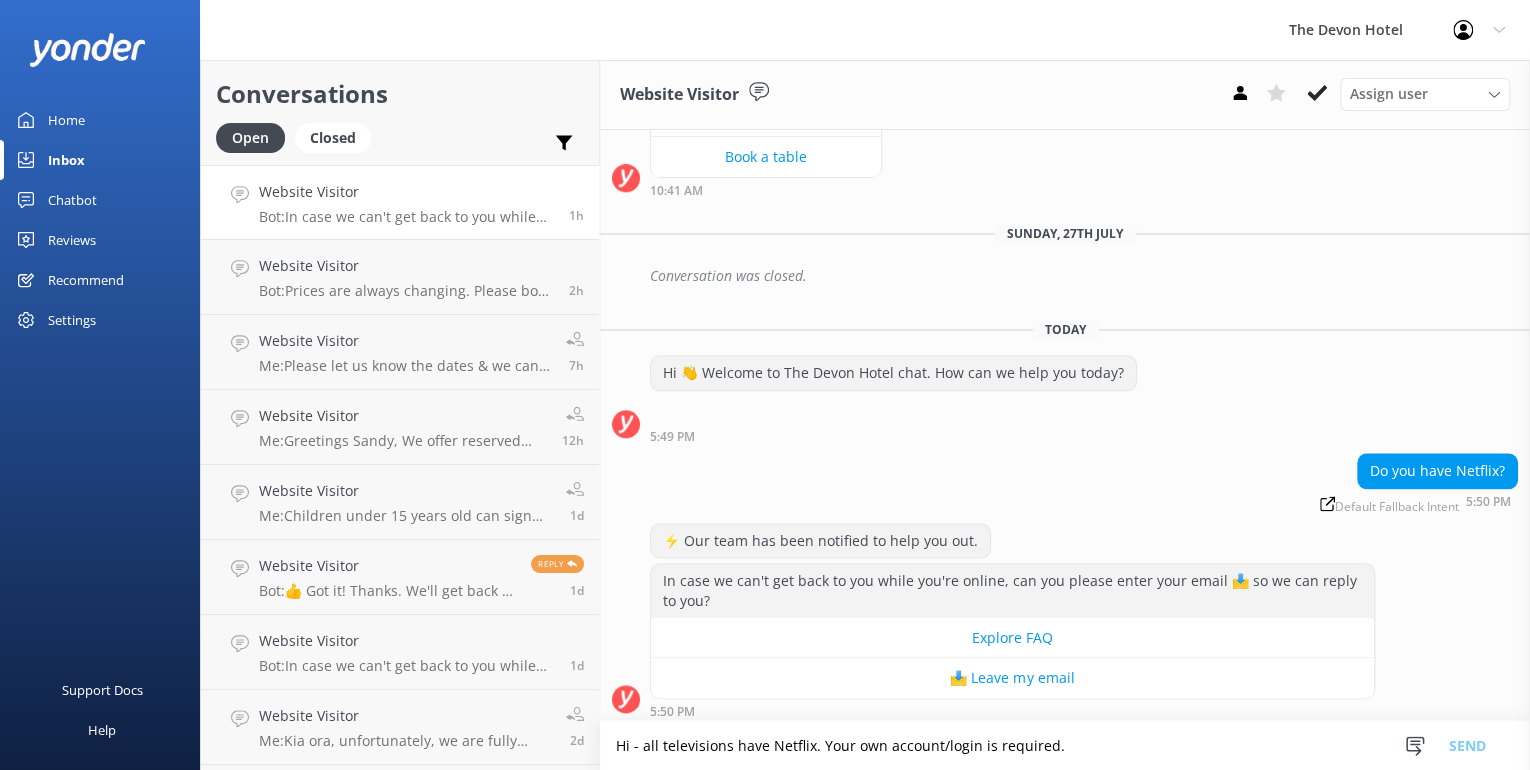 type 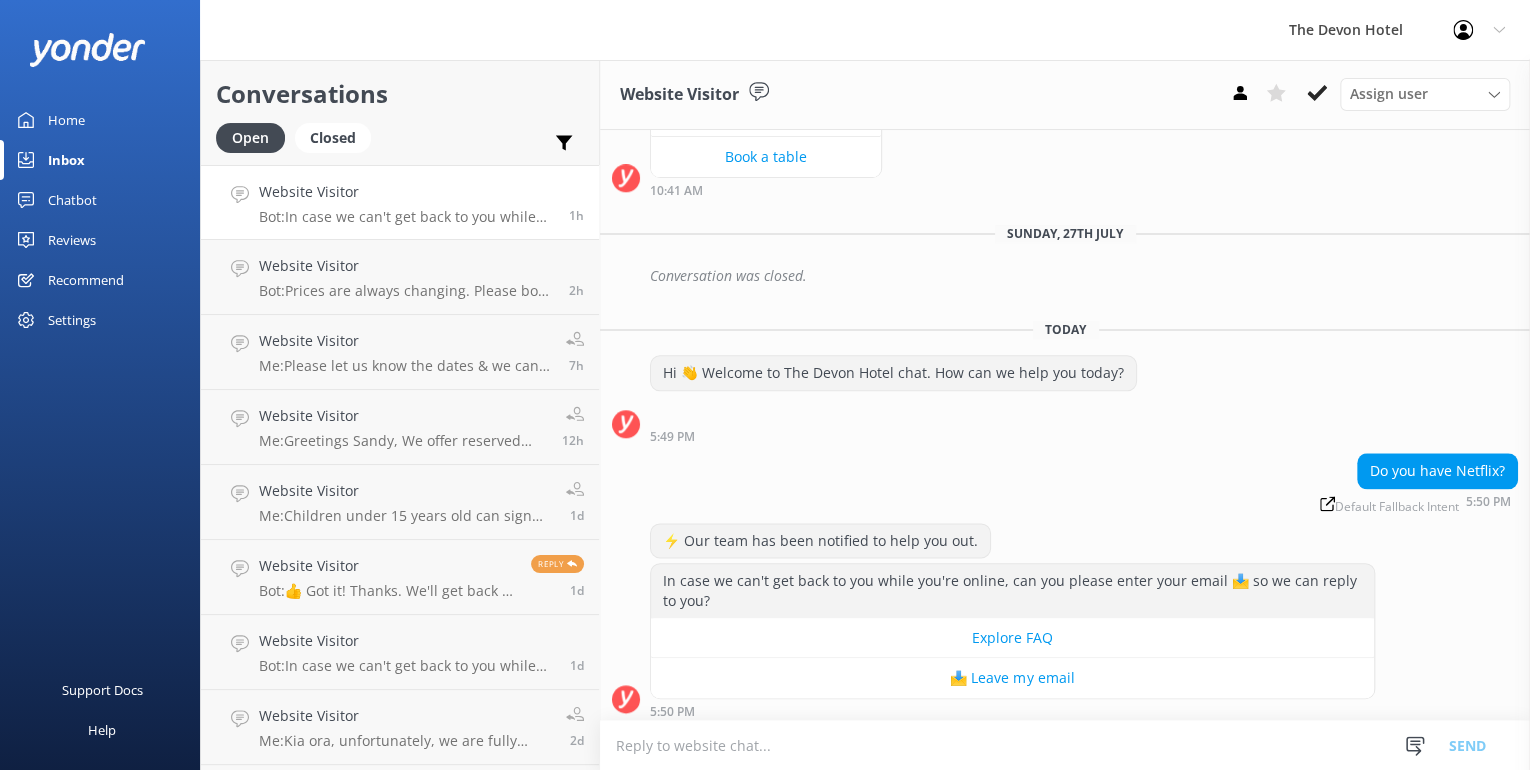 scroll, scrollTop: 1208, scrollLeft: 0, axis: vertical 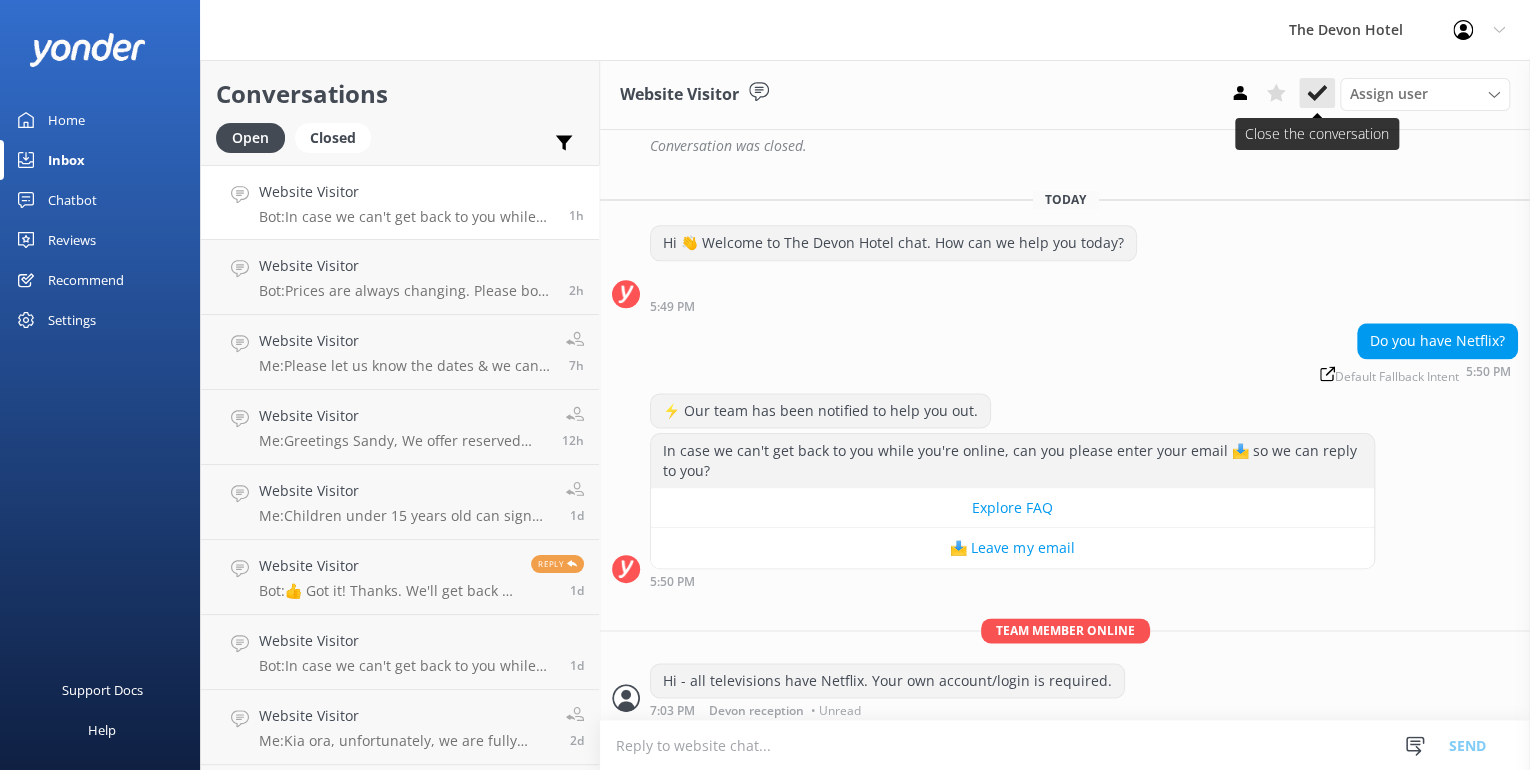 click 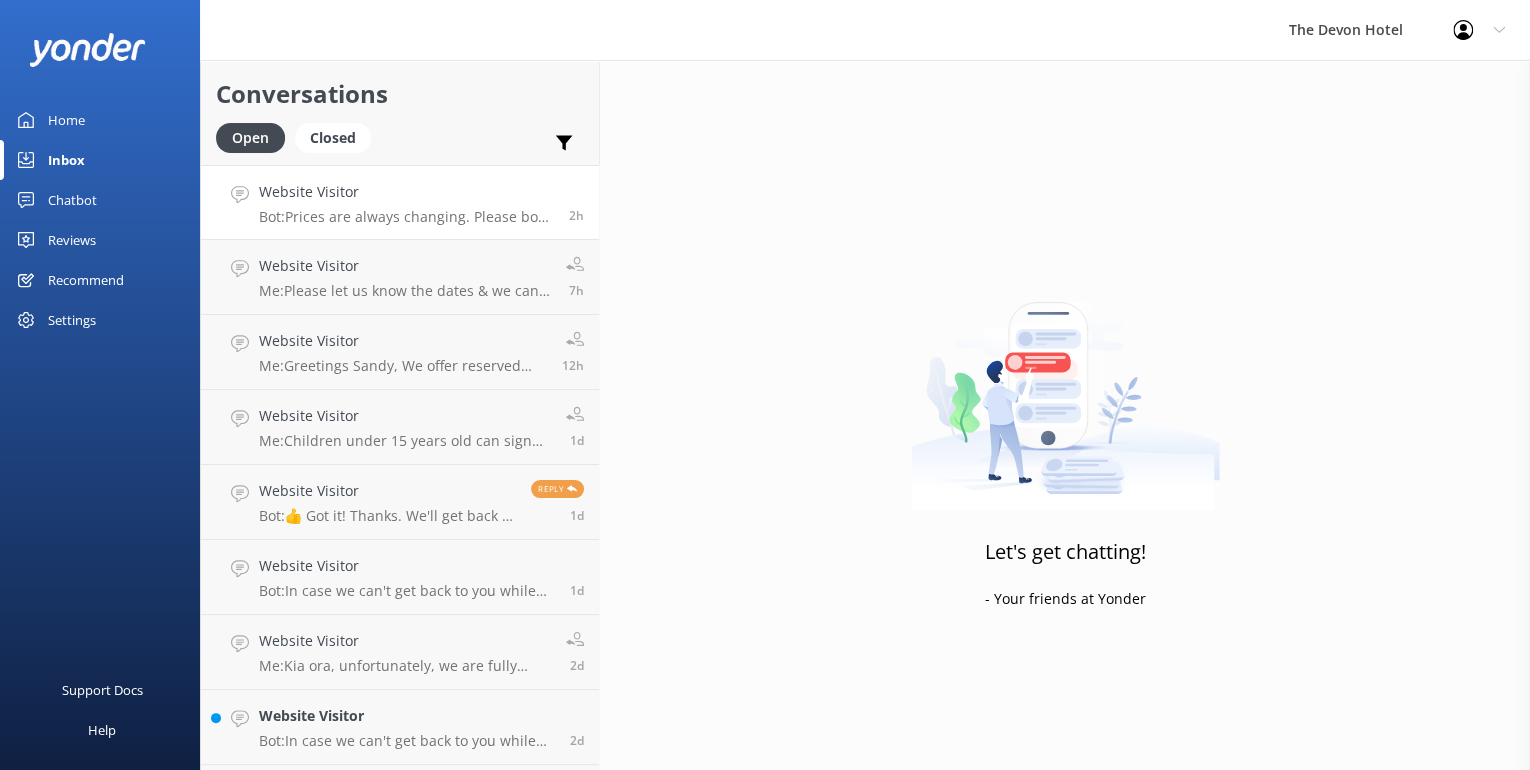 click on "Bot:  Prices are always changing.  Please book online at our hotel website, we offer the best prices when you book directly" at bounding box center [406, 217] 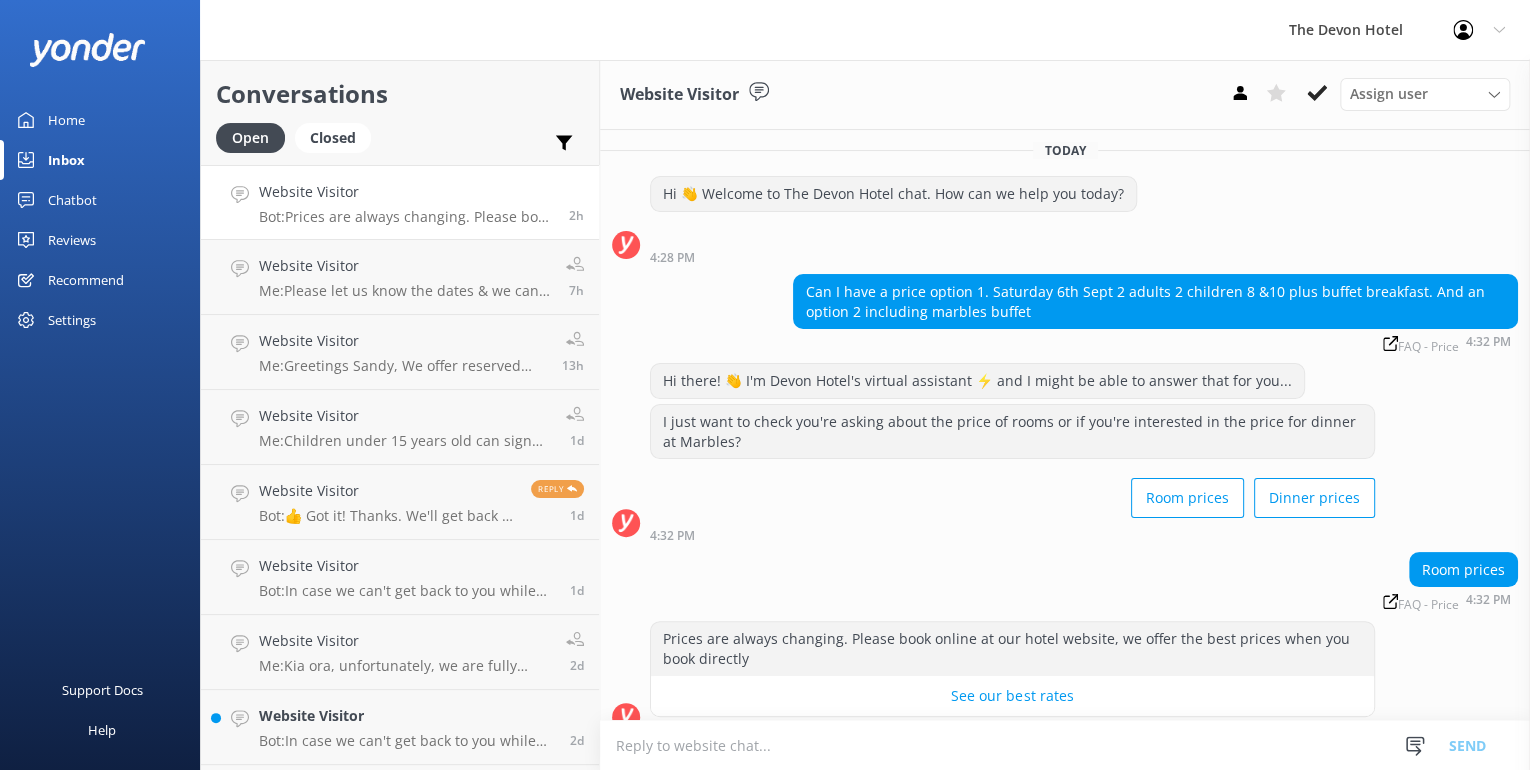 scroll, scrollTop: 0, scrollLeft: 0, axis: both 